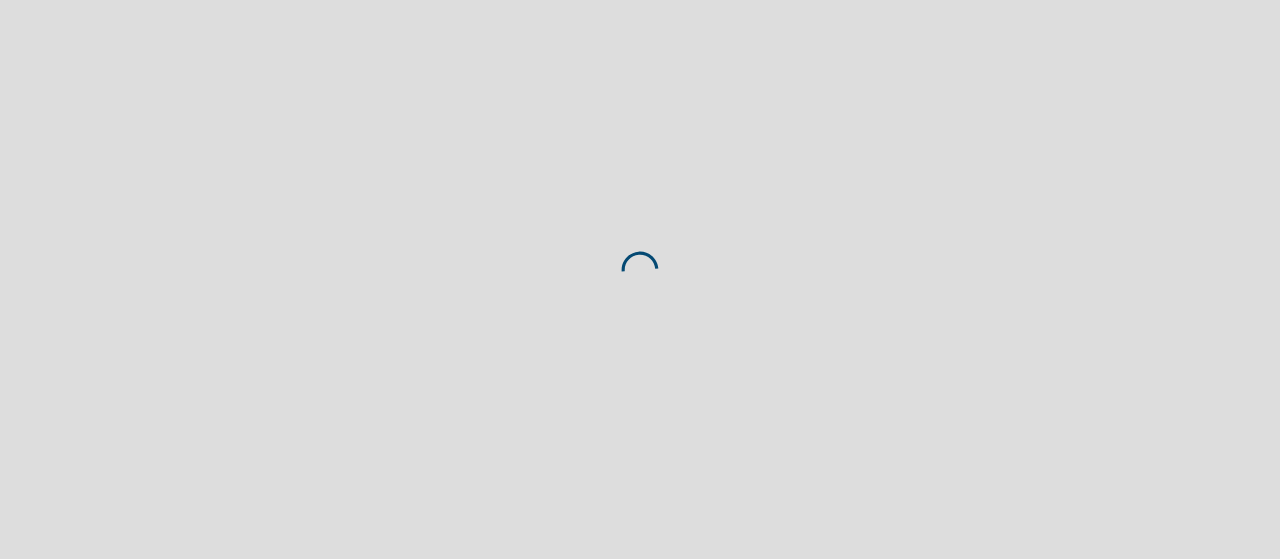 scroll, scrollTop: 0, scrollLeft: 0, axis: both 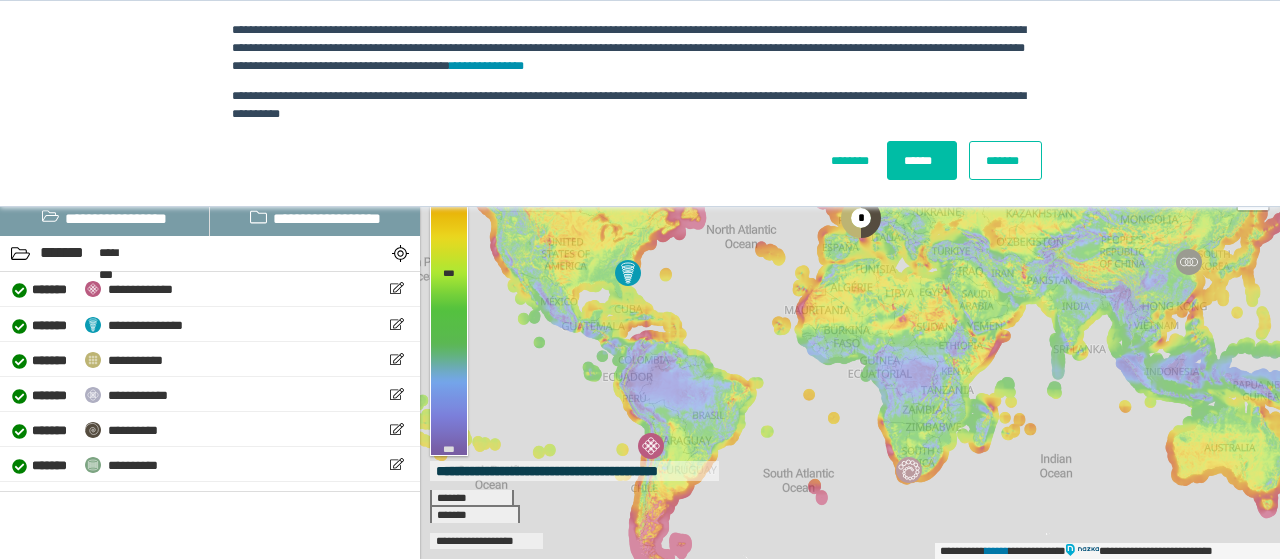 click on "*******" at bounding box center (1005, 160) 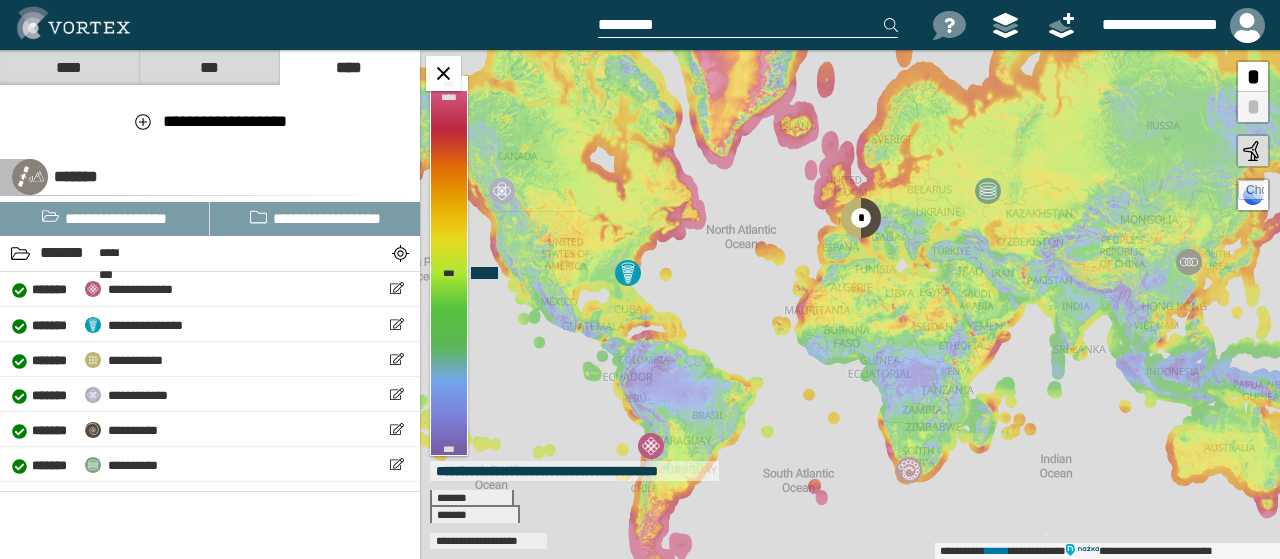 click at bounding box center (761, 25) 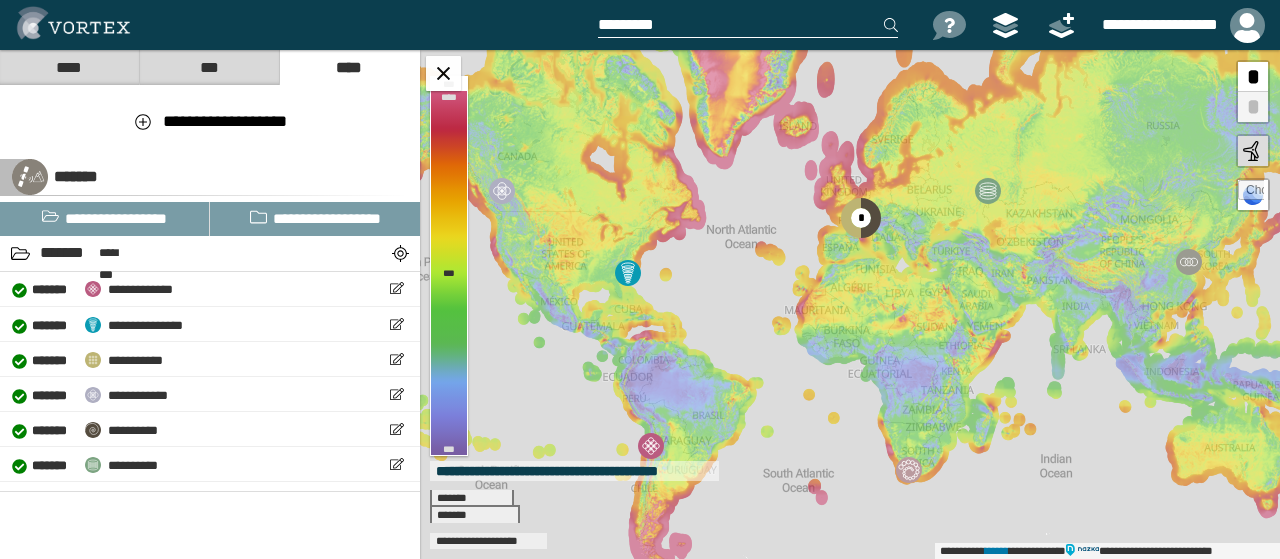 click at bounding box center (748, 25) 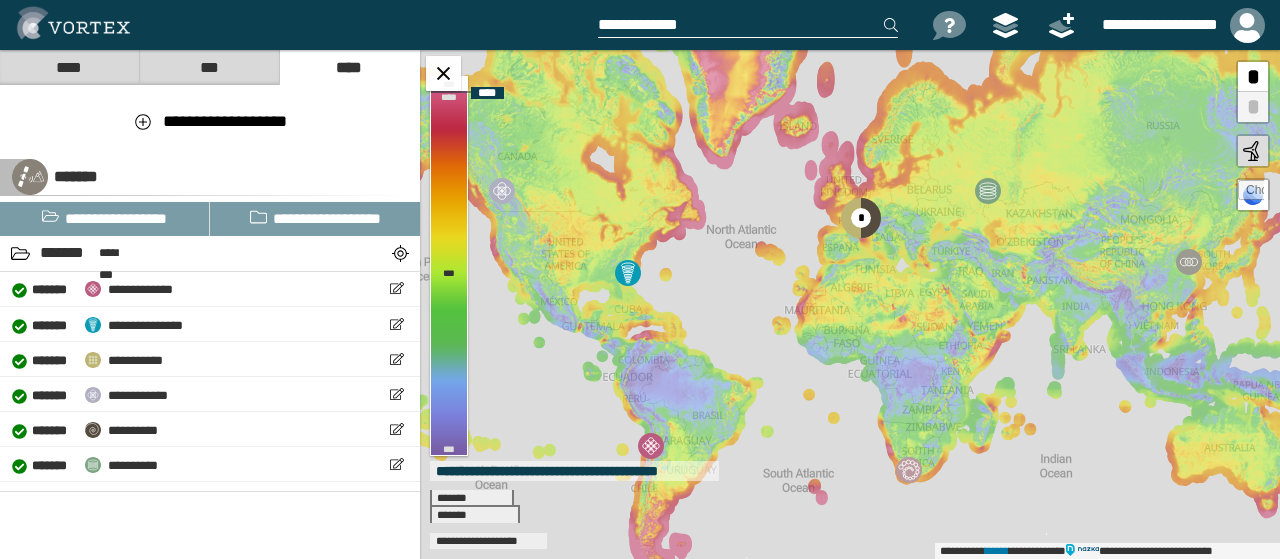 paste on "**********" 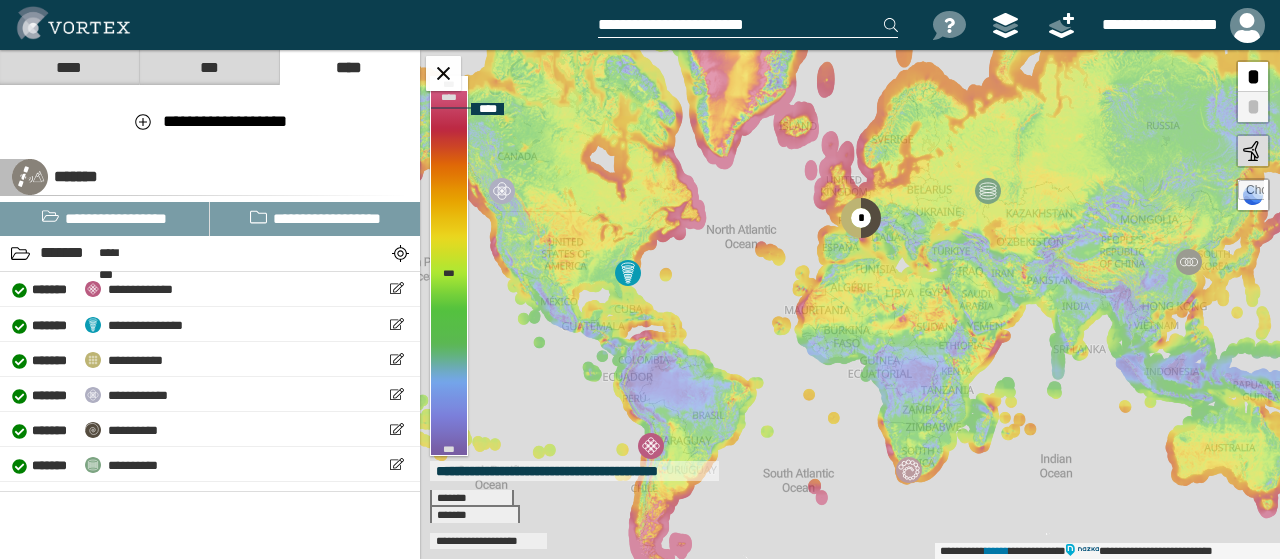 type on "**********" 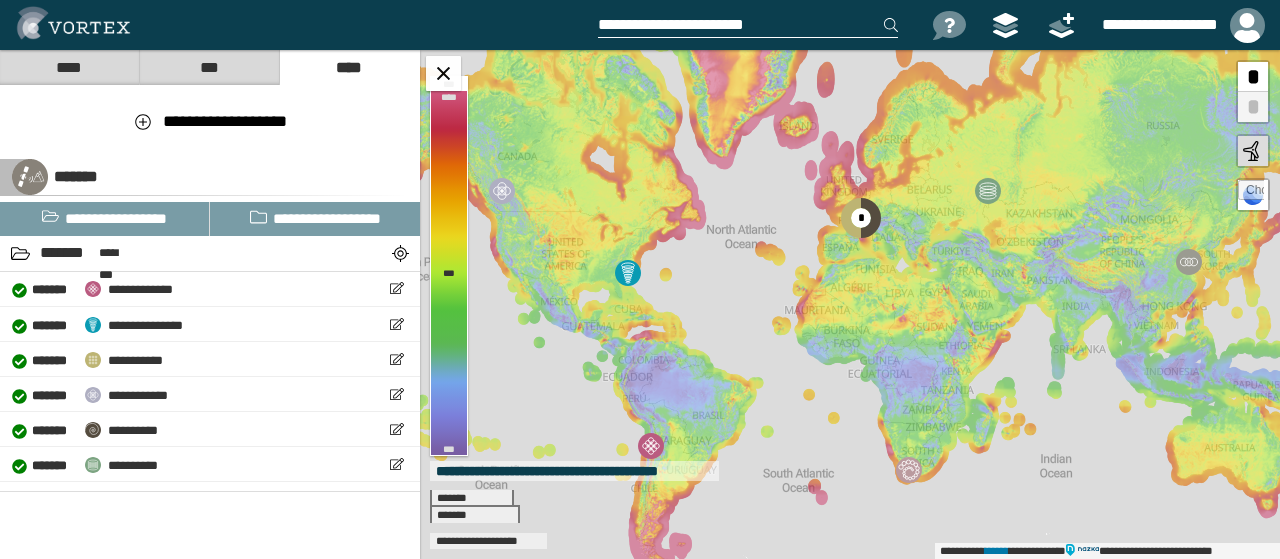 click on "**********" at bounding box center (748, 25) 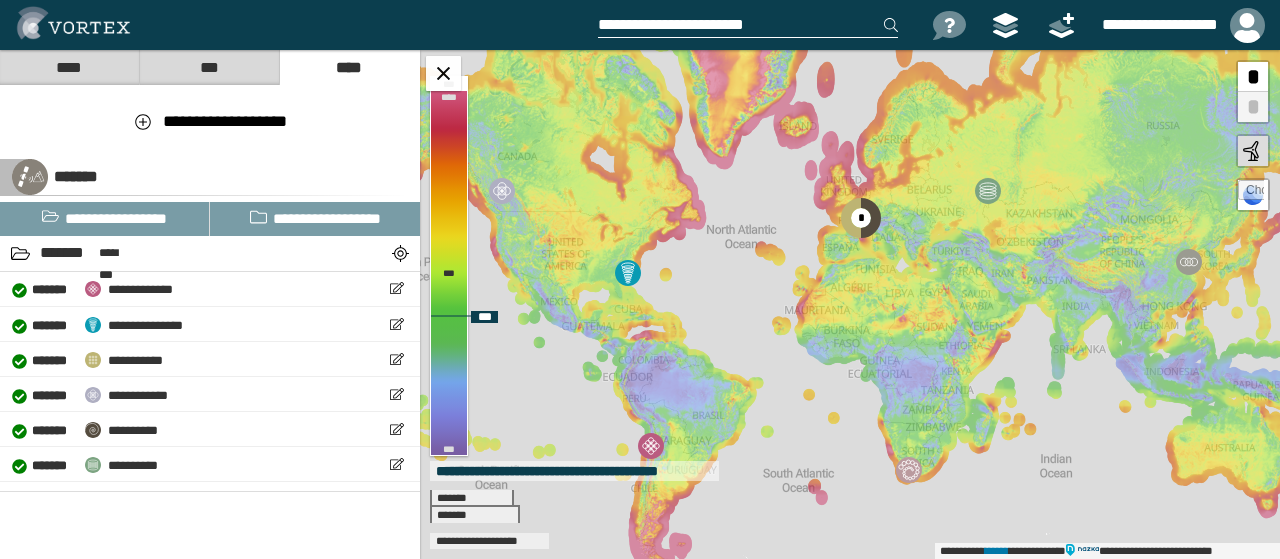 click on "*" at bounding box center (1253, 77) 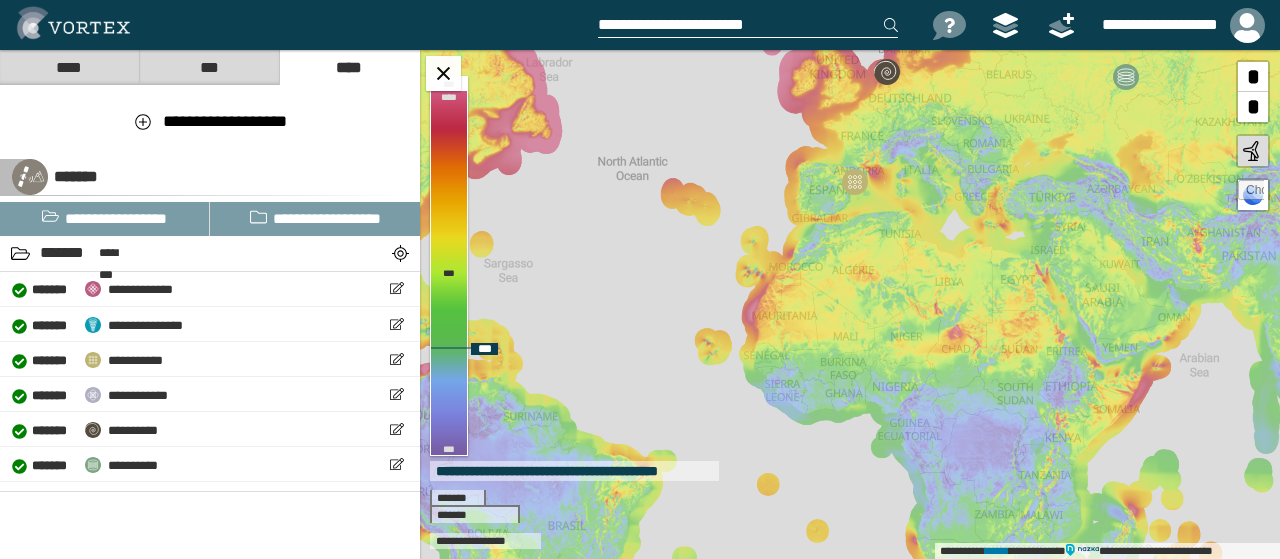 type 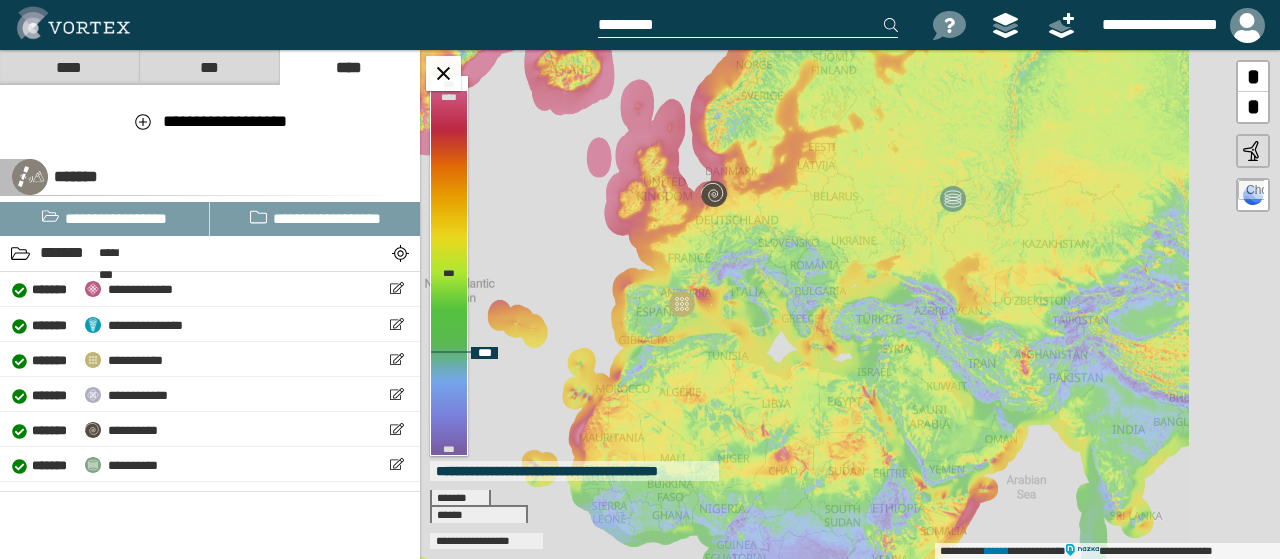 drag, startPoint x: 814, startPoint y: 223, endPoint x: 720, endPoint y: 308, distance: 126.732 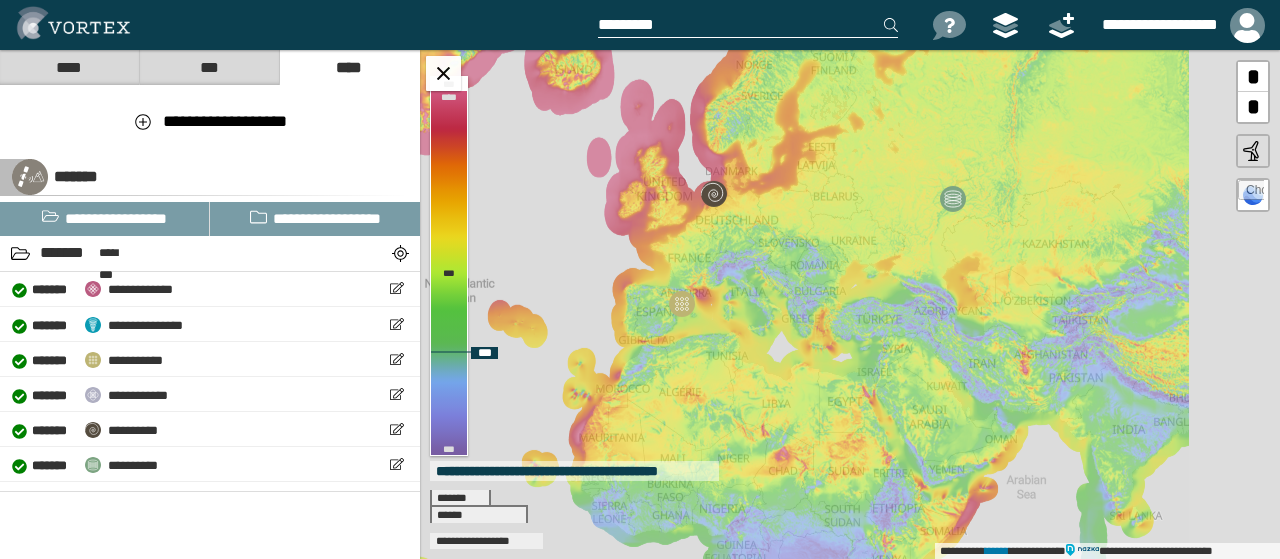 click on "**********" at bounding box center [850, 304] 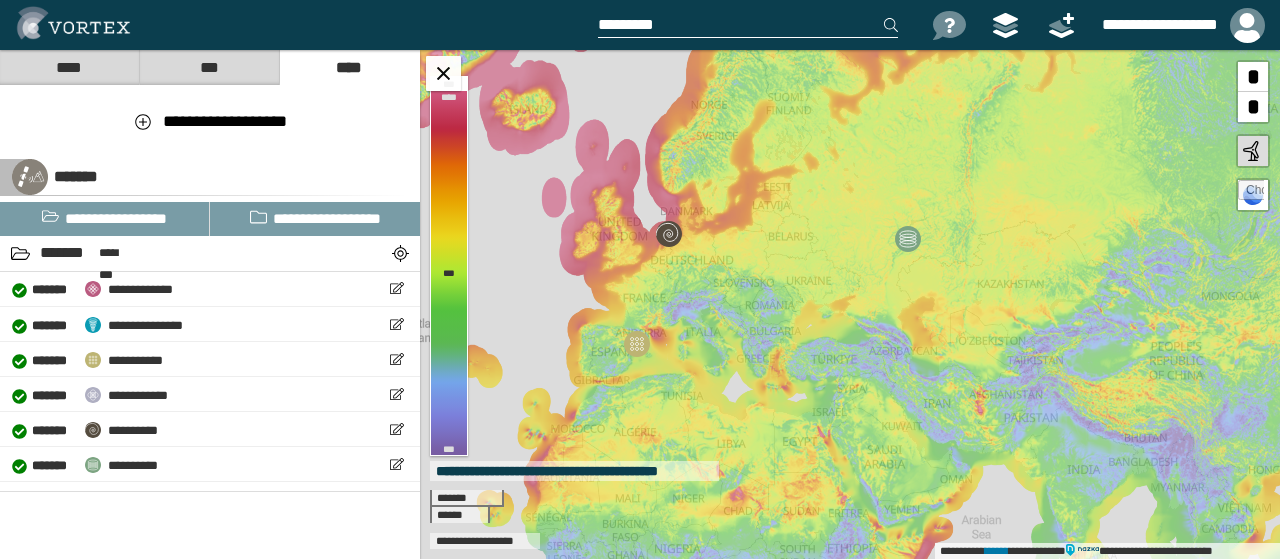 click on "****" at bounding box center (69, 67) 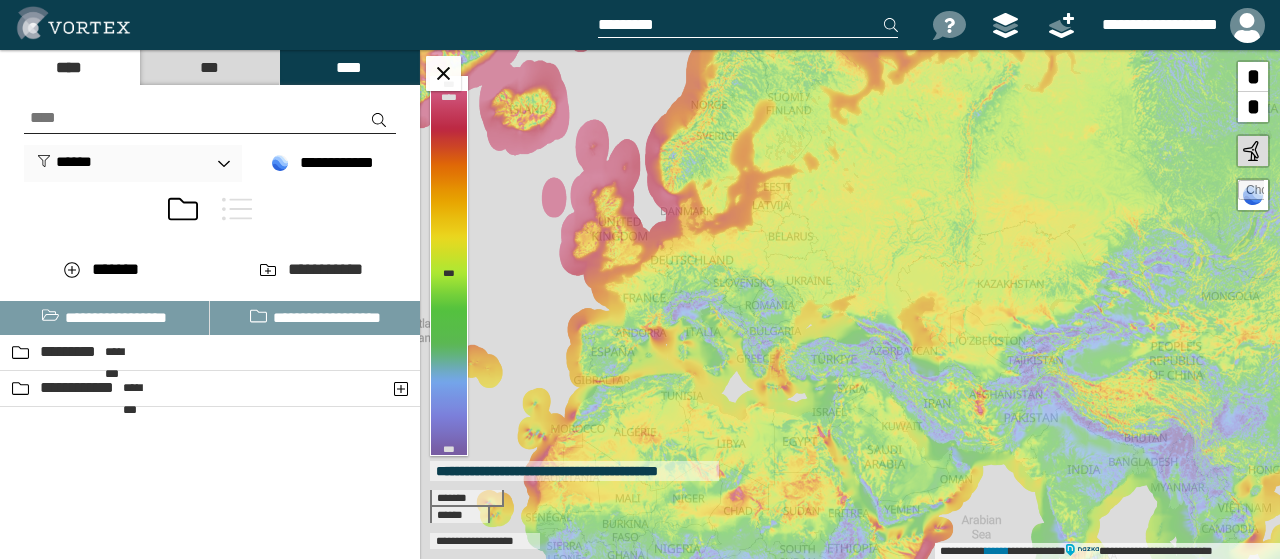 click on "***" at bounding box center [209, 67] 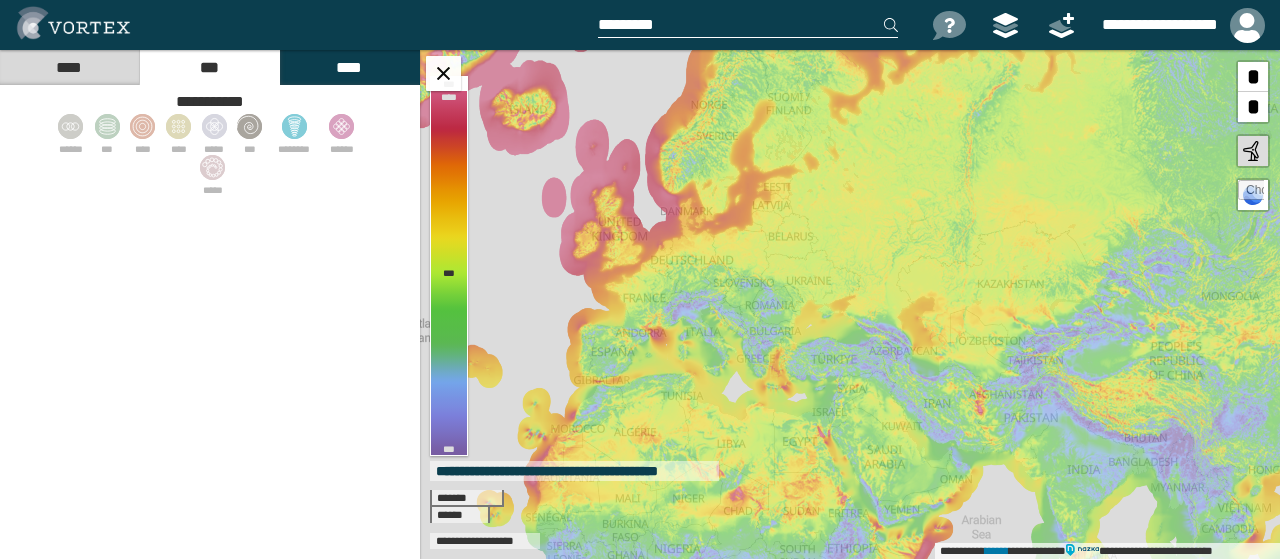click on "****" at bounding box center (349, 67) 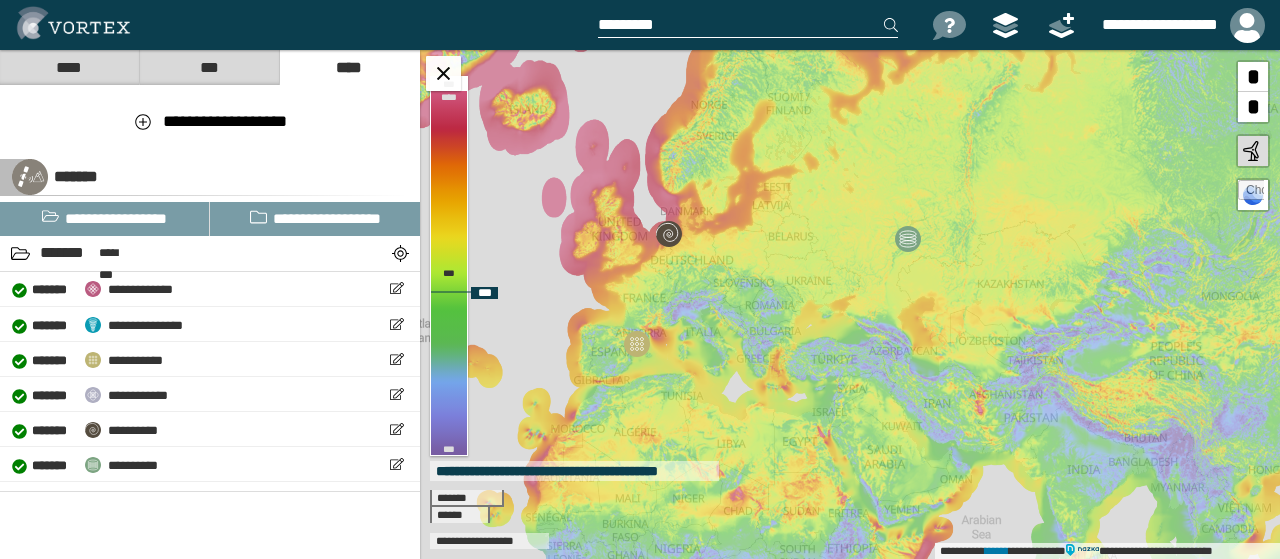 click at bounding box center (1251, 193) 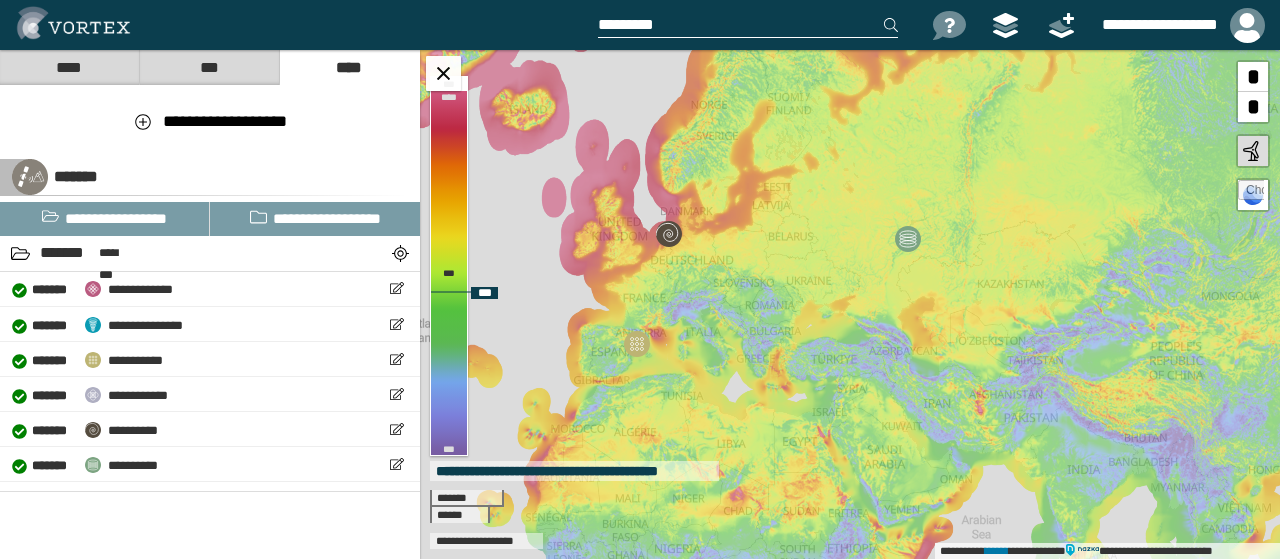type on "**********" 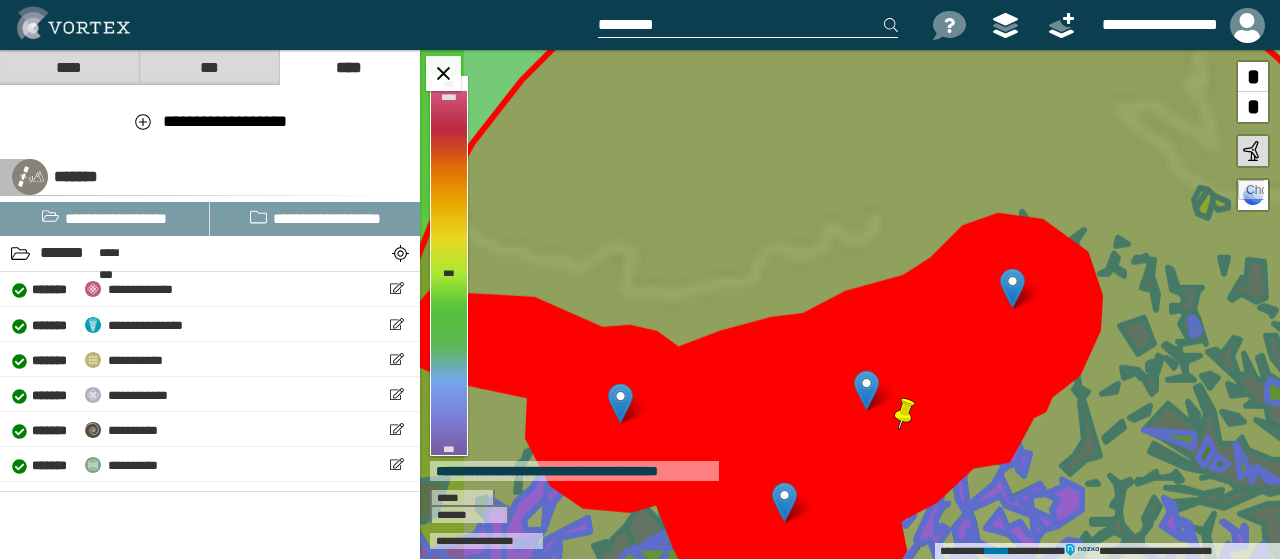 click 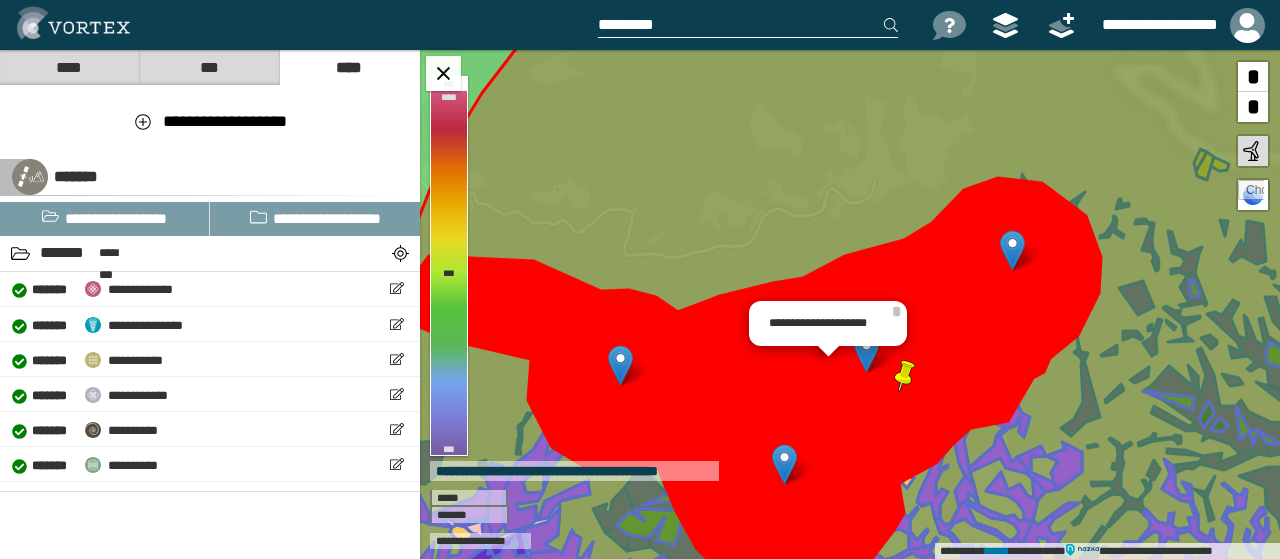 drag, startPoint x: 811, startPoint y: 453, endPoint x: 811, endPoint y: 379, distance: 74 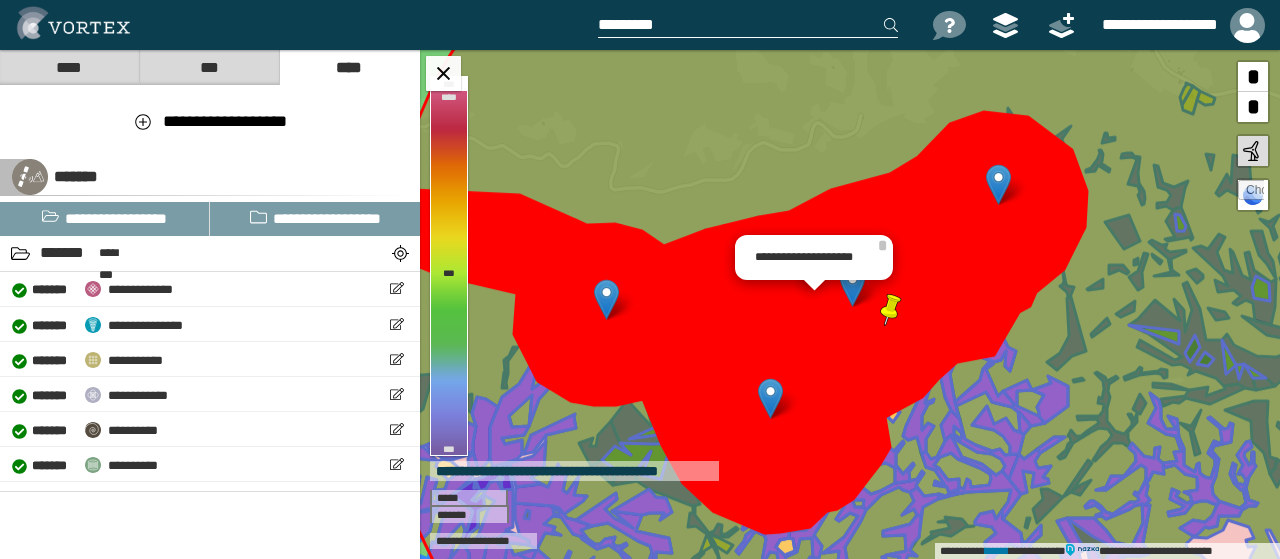 drag, startPoint x: 826, startPoint y: 365, endPoint x: 812, endPoint y: 335, distance: 33.105892 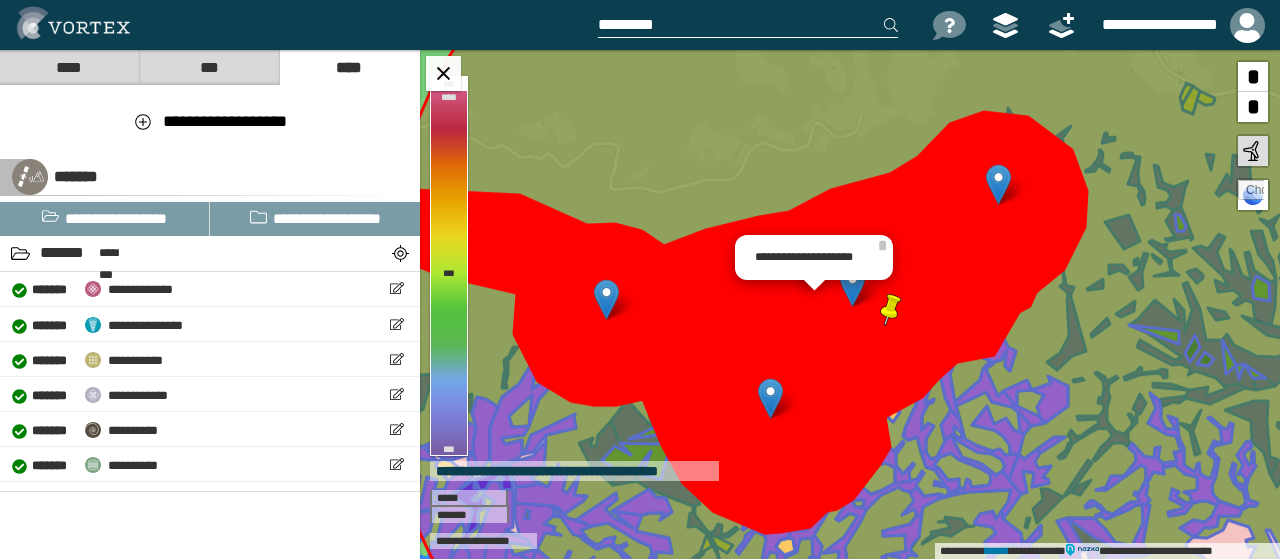 click 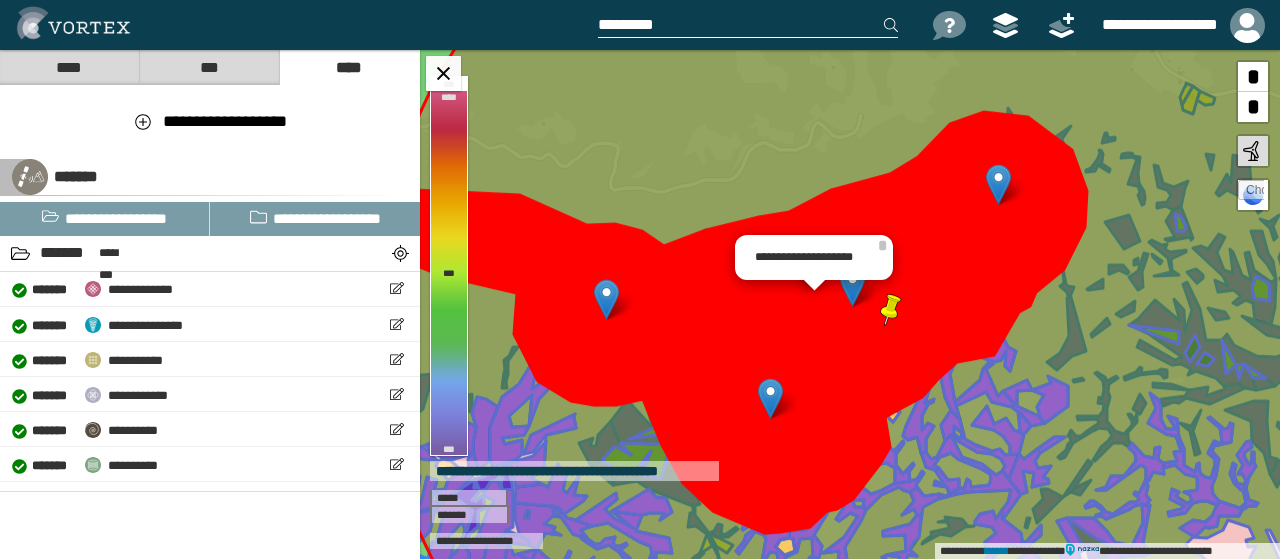 click at bounding box center (891, 310) 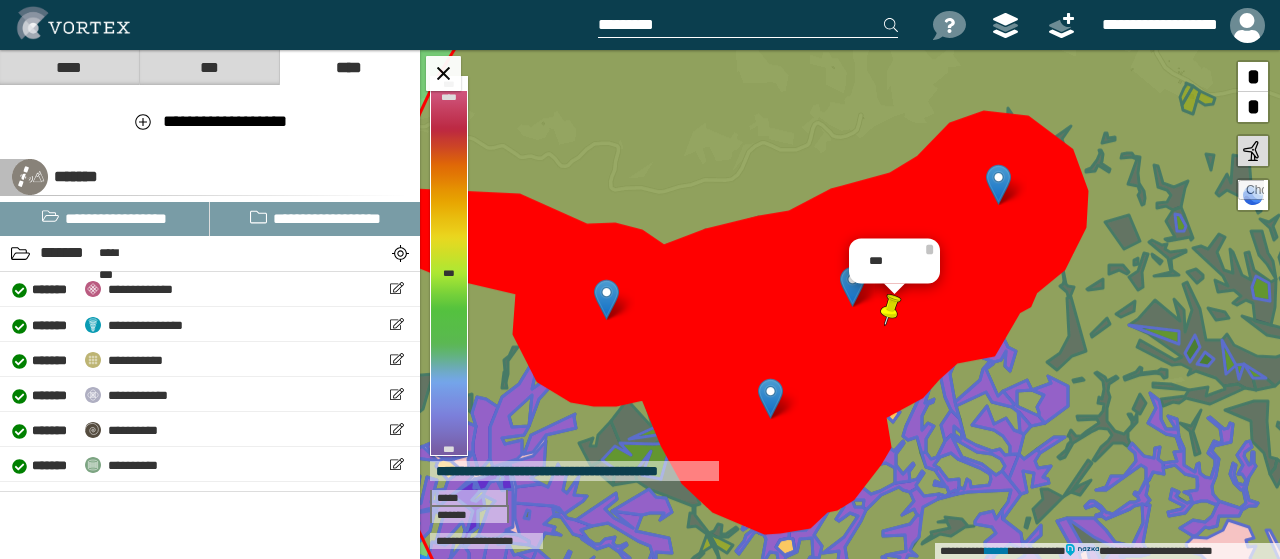 click on "***" at bounding box center (894, 261) 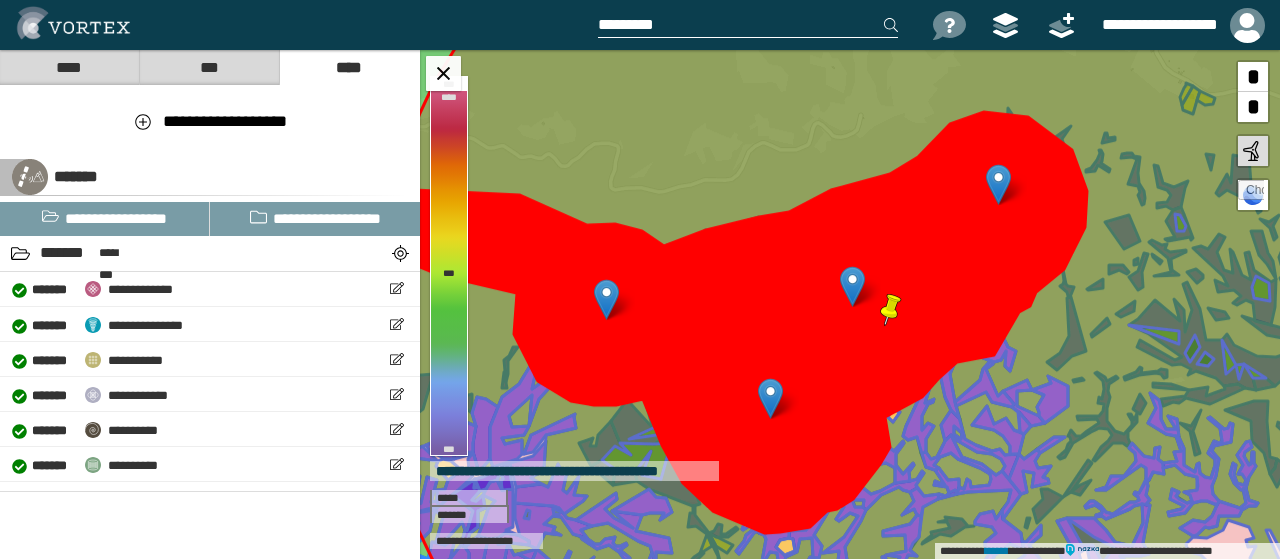 click at bounding box center (891, 310) 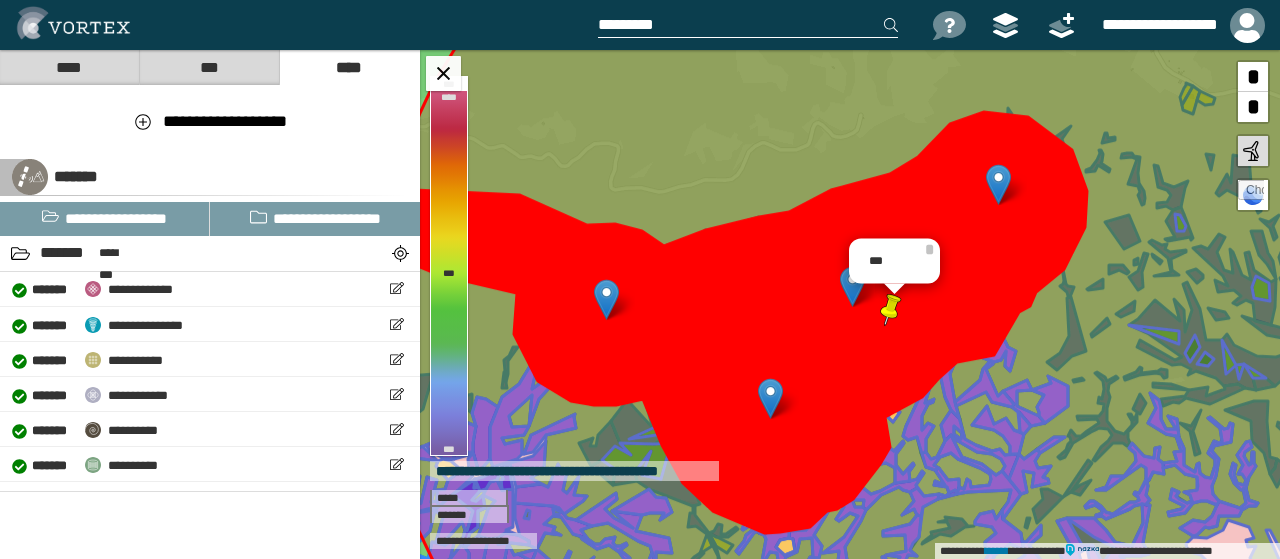 click at bounding box center (1251, 193) 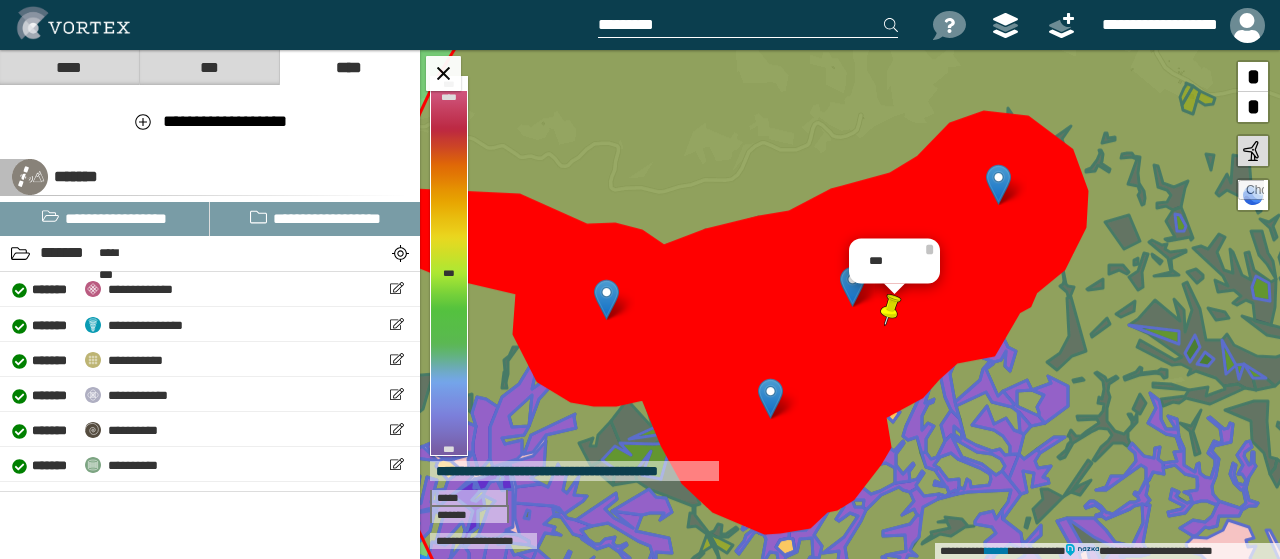 click at bounding box center [1253, 151] 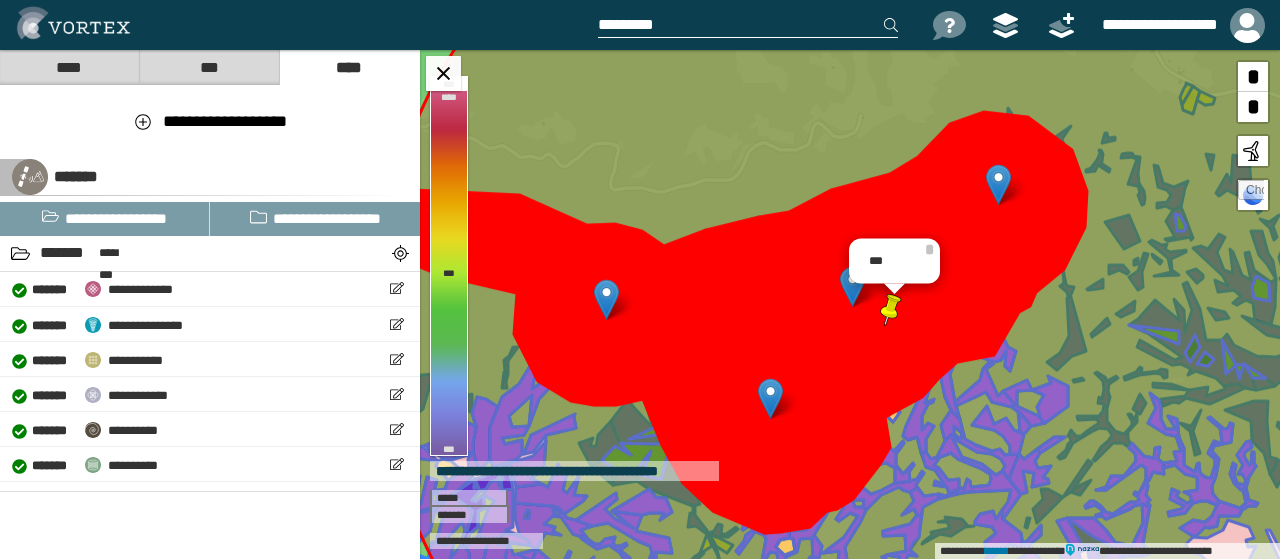 click at bounding box center [1253, 151] 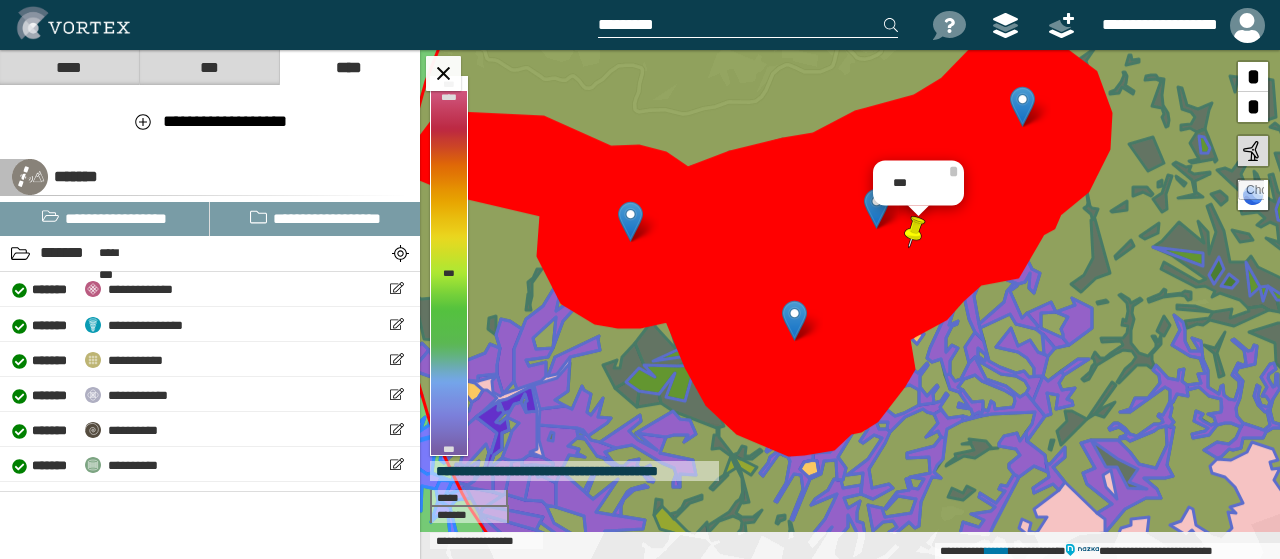 drag, startPoint x: 922, startPoint y: 333, endPoint x: 947, endPoint y: 257, distance: 80.00625 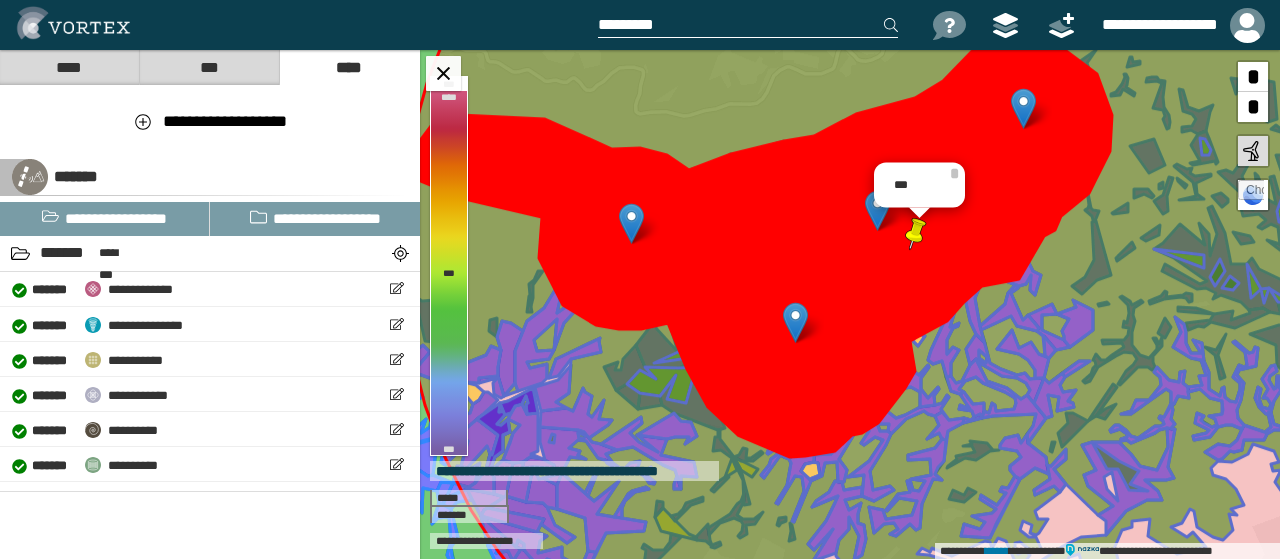 click on "**********" at bounding box center (210, 119) 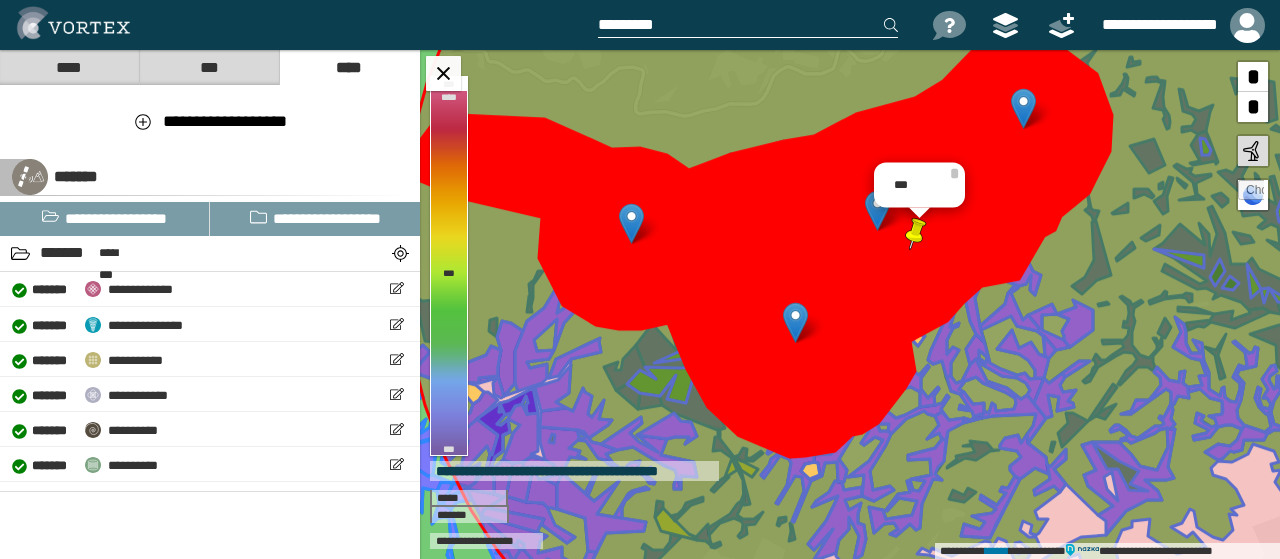 drag, startPoint x: 223, startPoint y: 76, endPoint x: 199, endPoint y: 74, distance: 24.083189 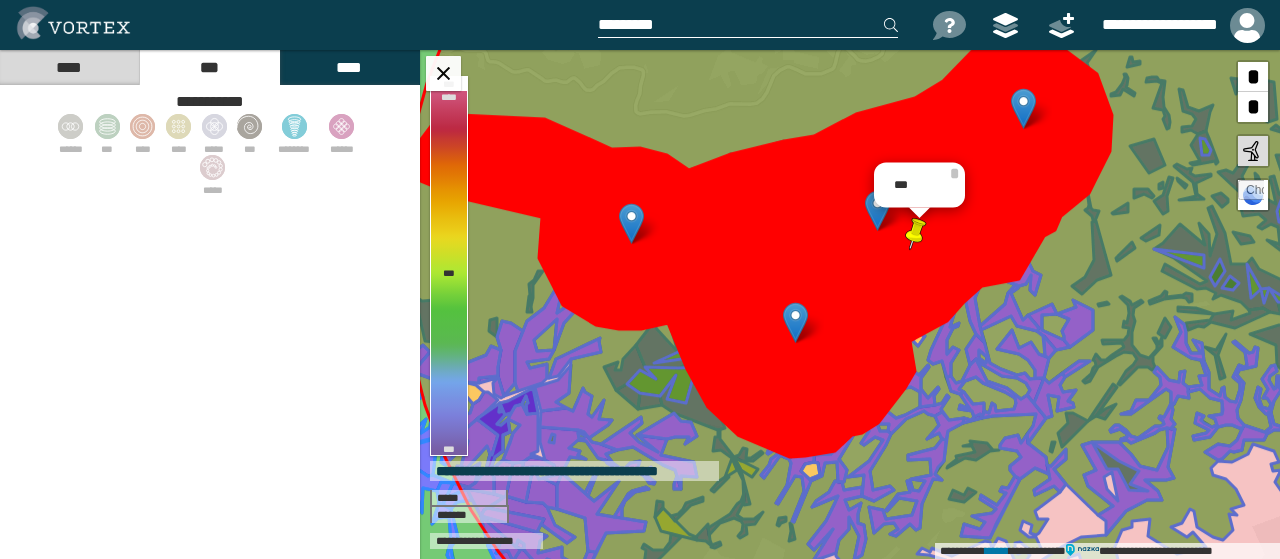click on "****" at bounding box center [69, 67] 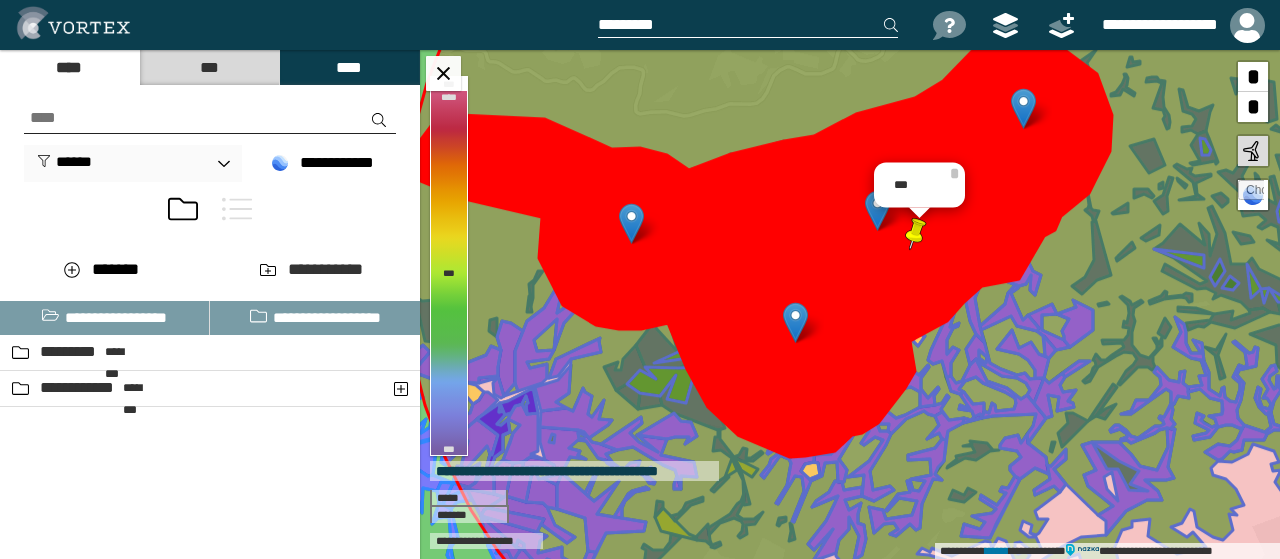 click at bounding box center (1251, 193) 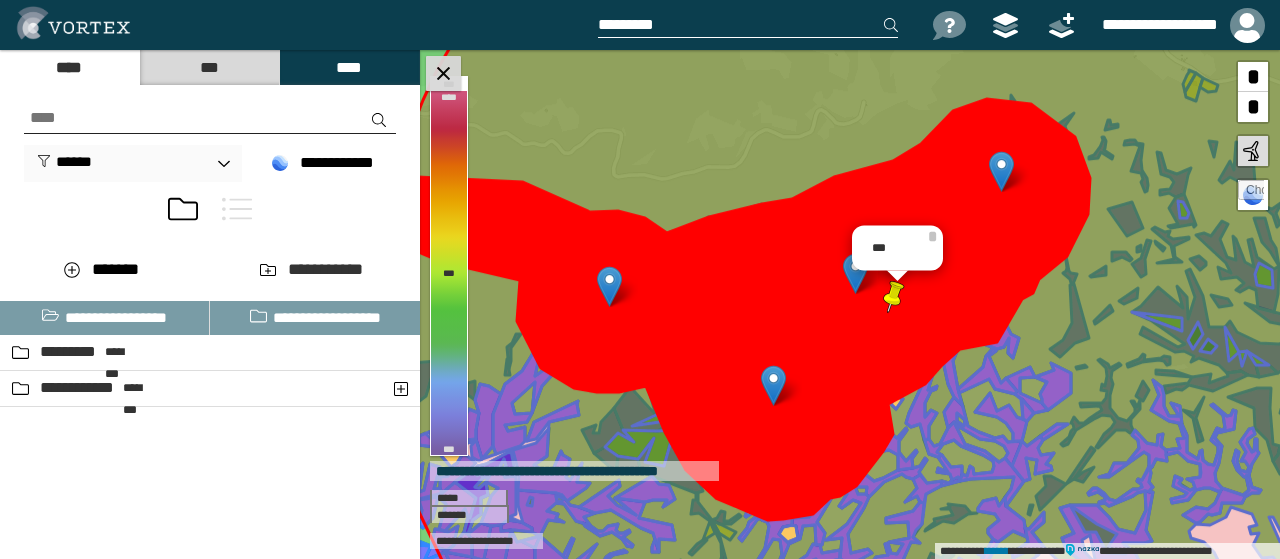 click at bounding box center [443, 73] 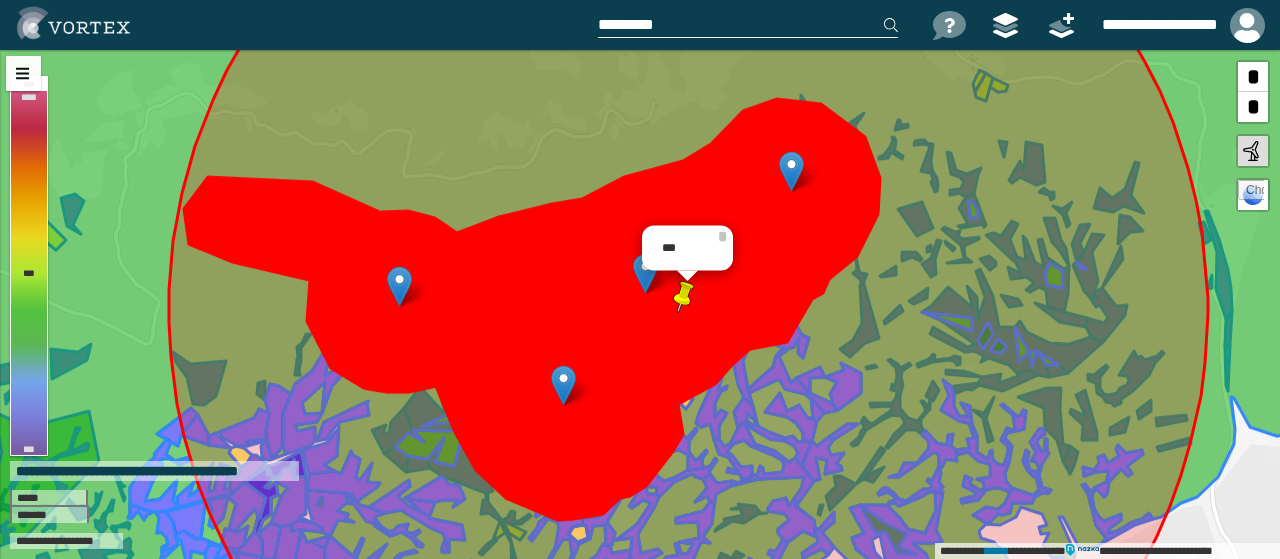 drag, startPoint x: 1000, startPoint y: 333, endPoint x: 1069, endPoint y: 383, distance: 85.2115 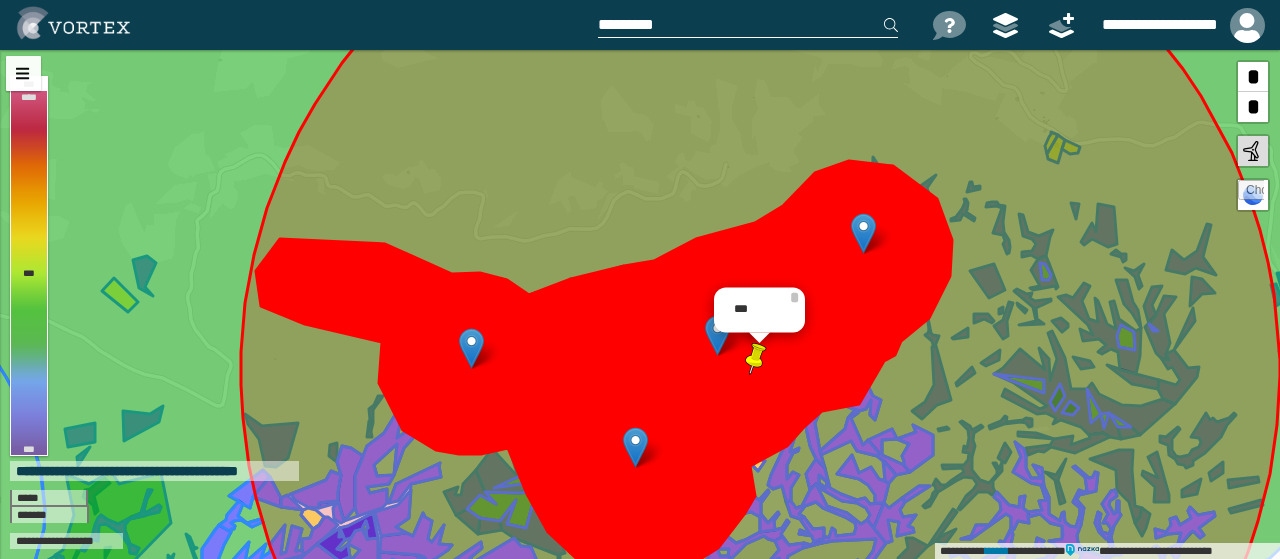 click 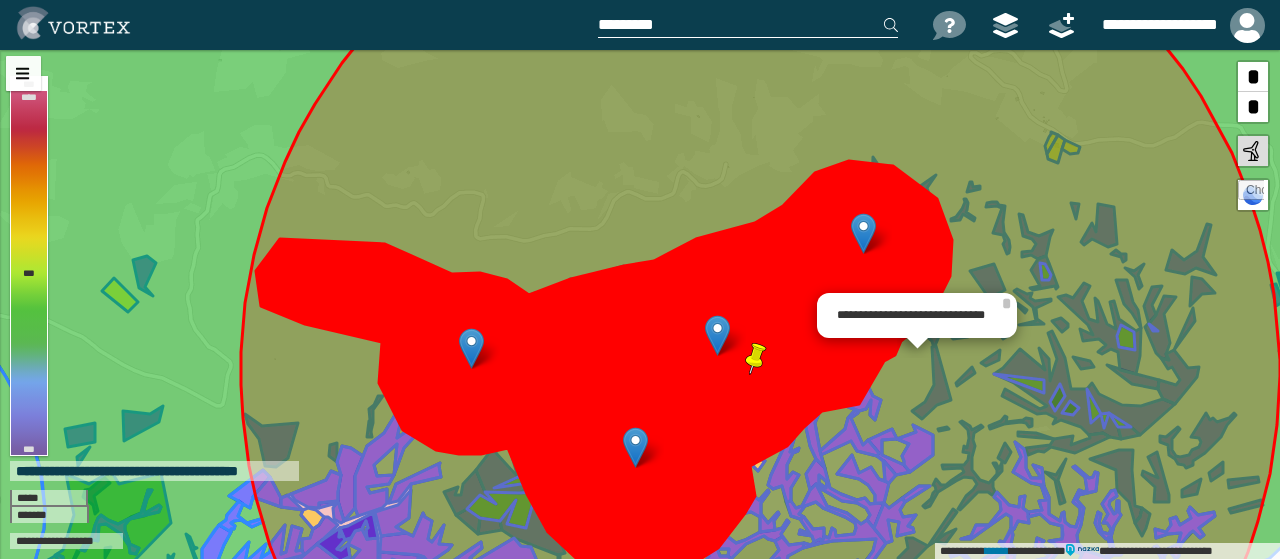 click 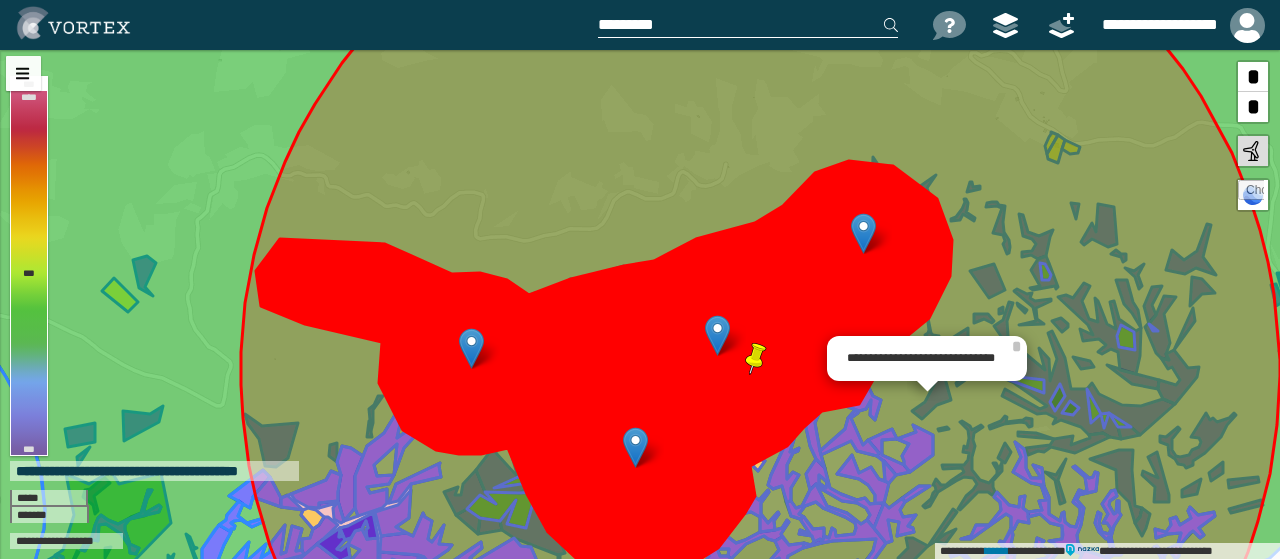 click on "**********" at bounding box center (927, 358) 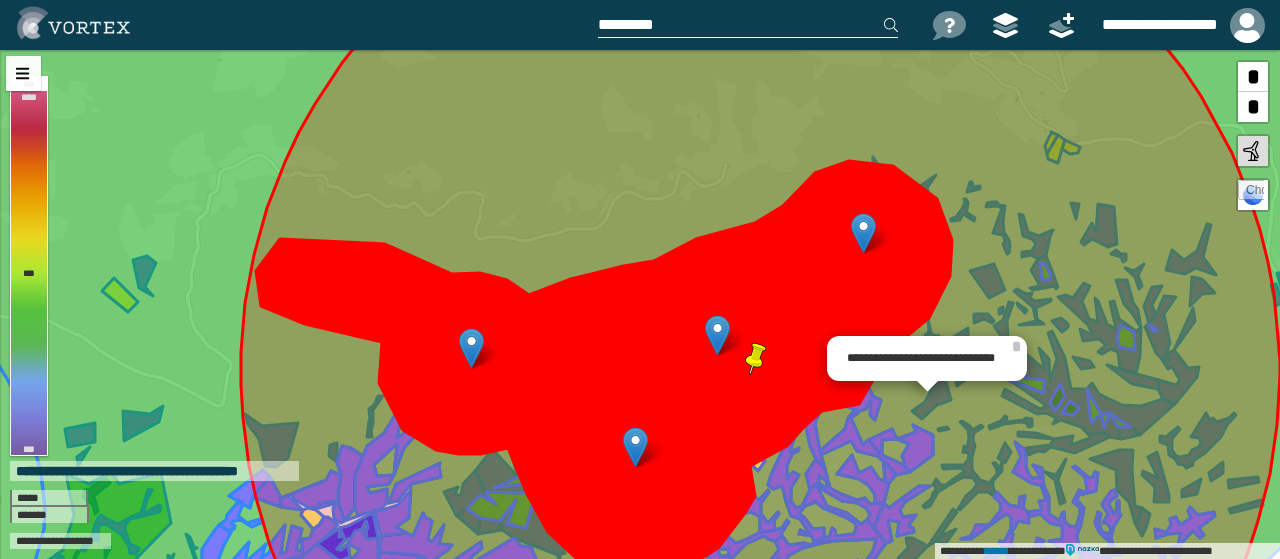click 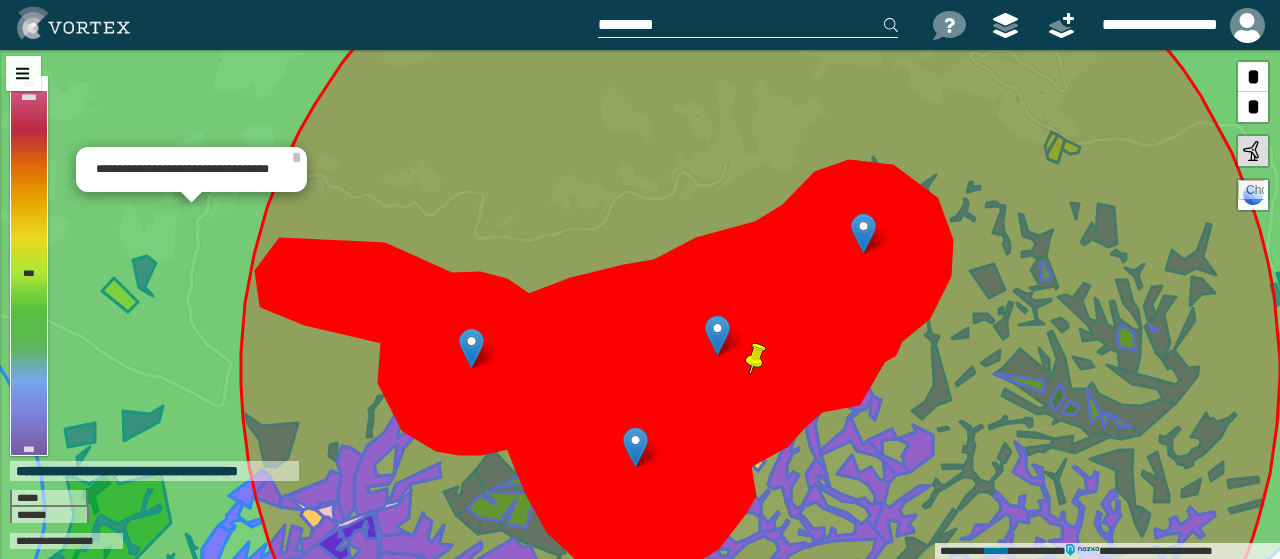 click 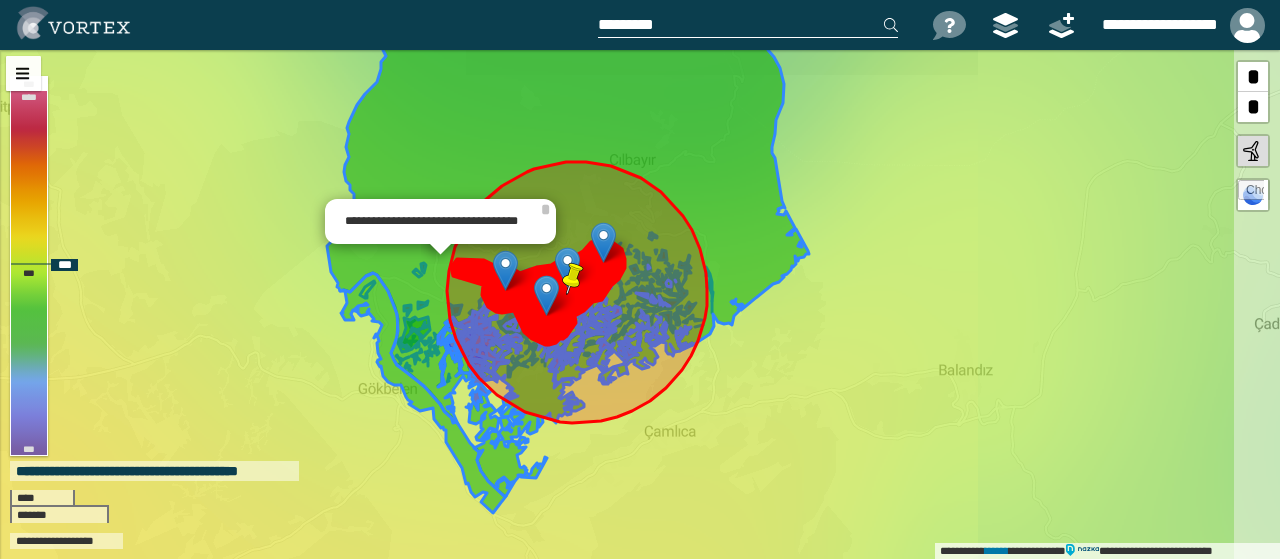 drag, startPoint x: 548, startPoint y: 359, endPoint x: 680, endPoint y: 379, distance: 133.50656 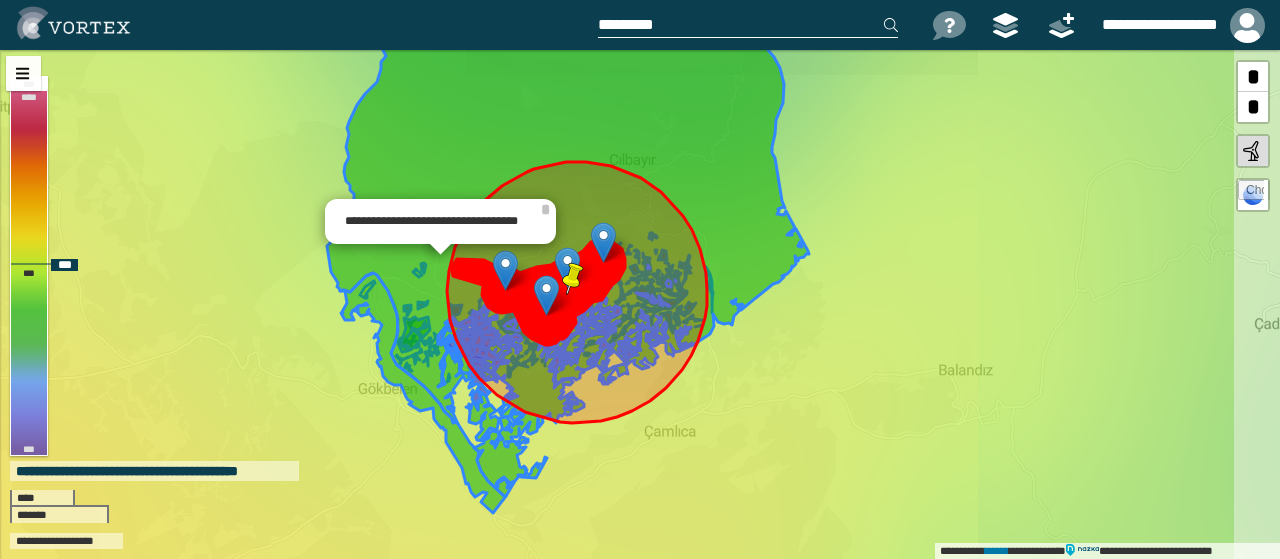 click 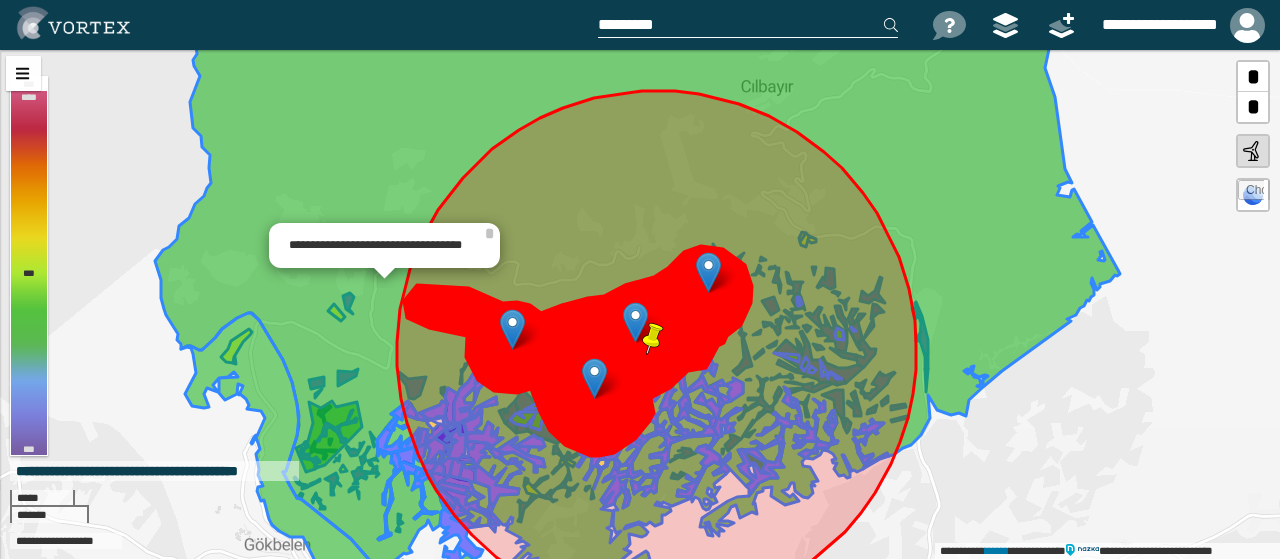 click at bounding box center (653, 339) 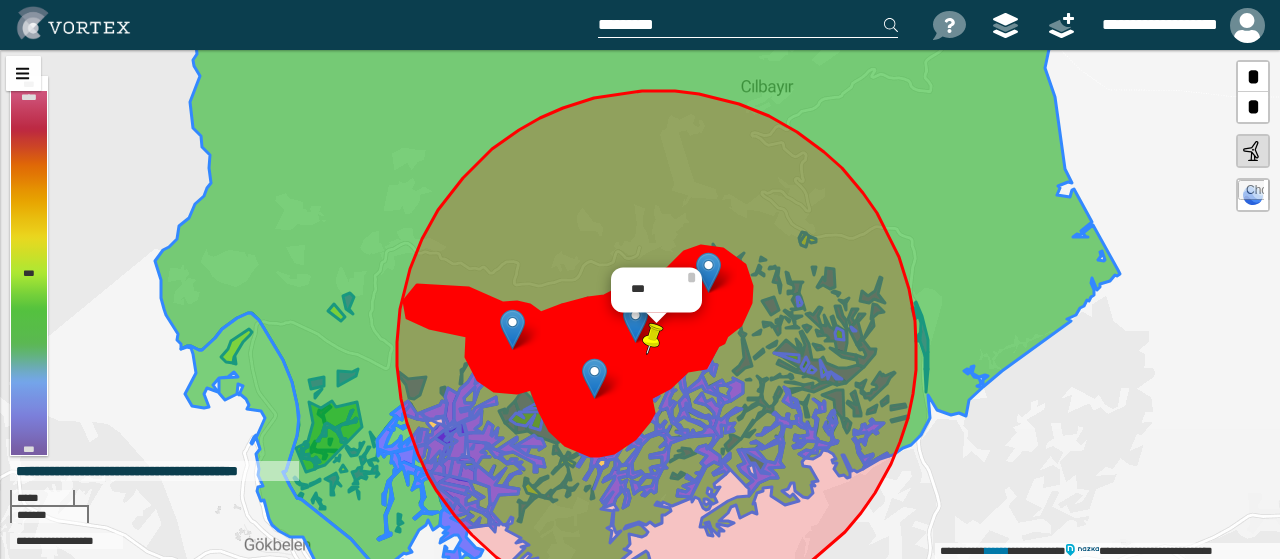 click on "***" at bounding box center [656, 290] 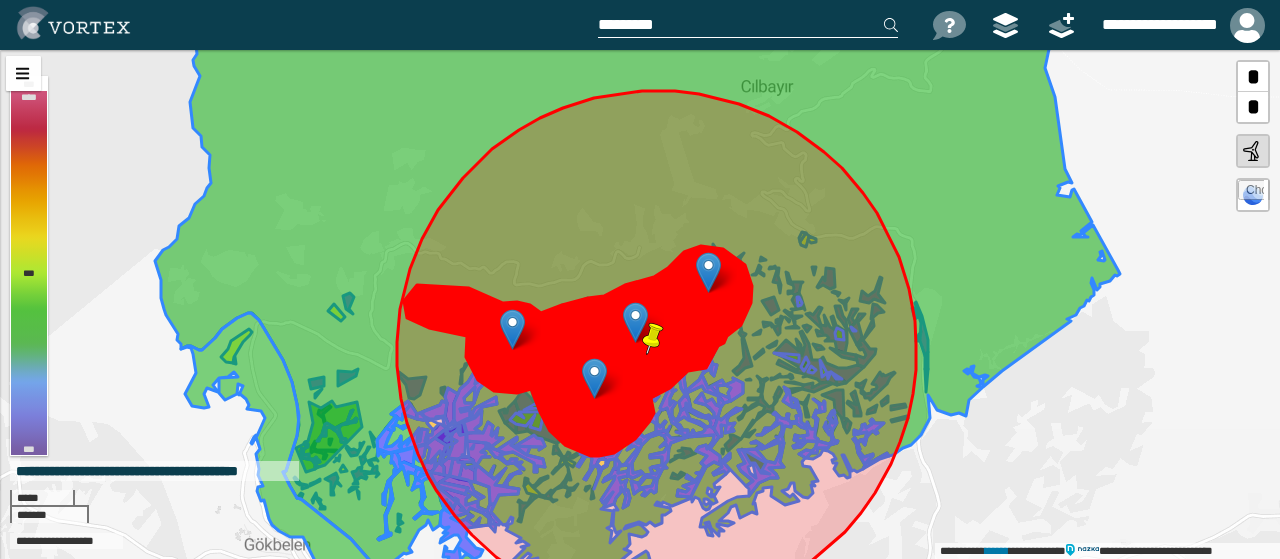 click at bounding box center [653, 339] 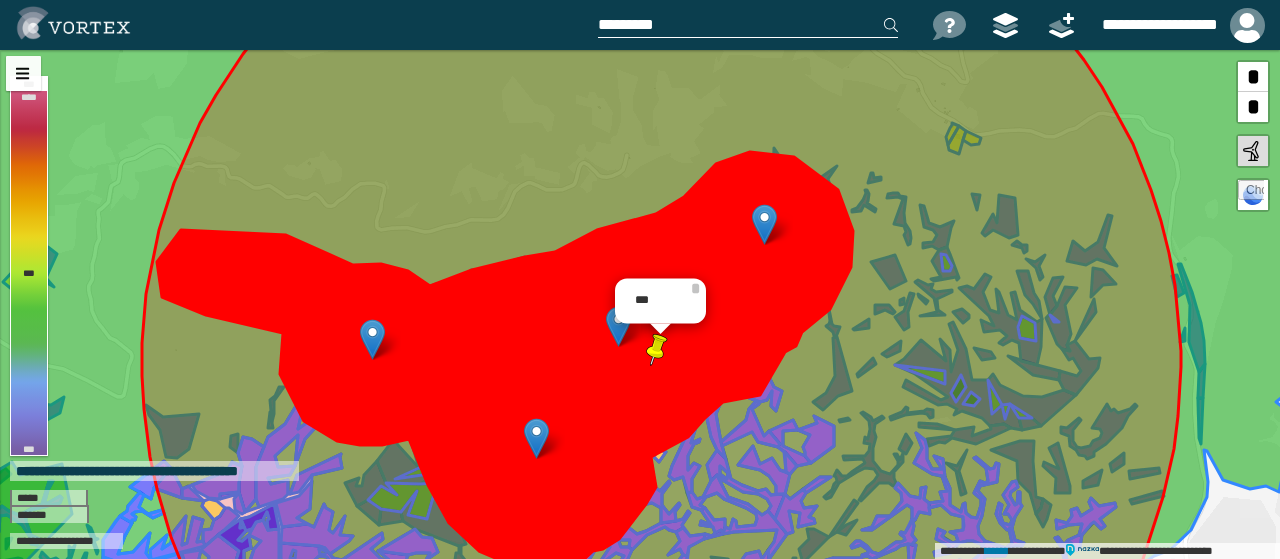 click at bounding box center [1251, 193] 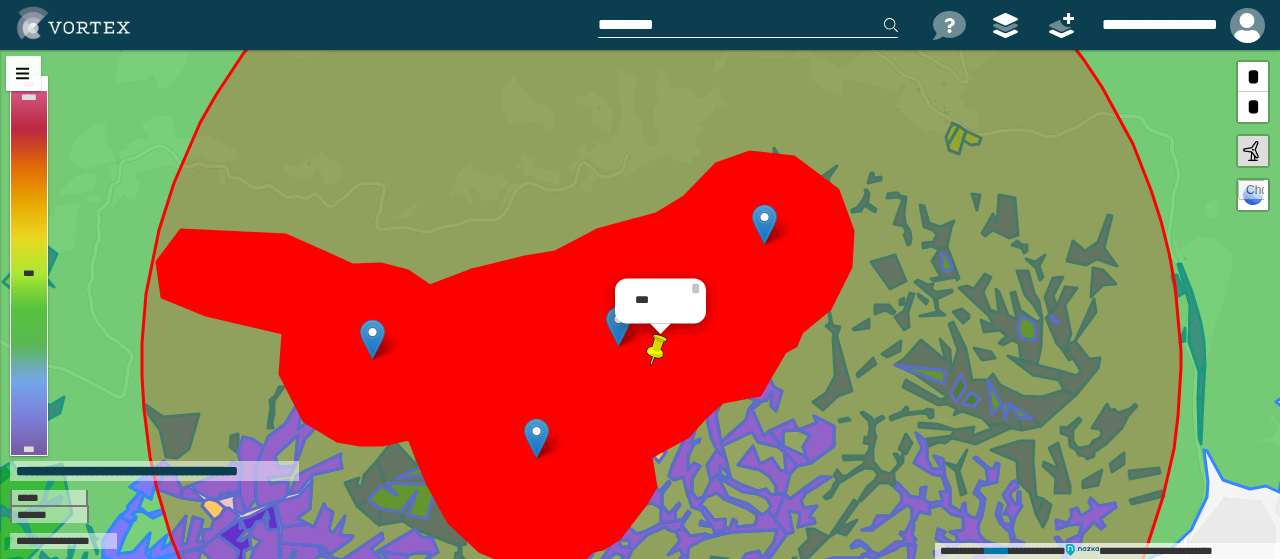 click at bounding box center (1253, 151) 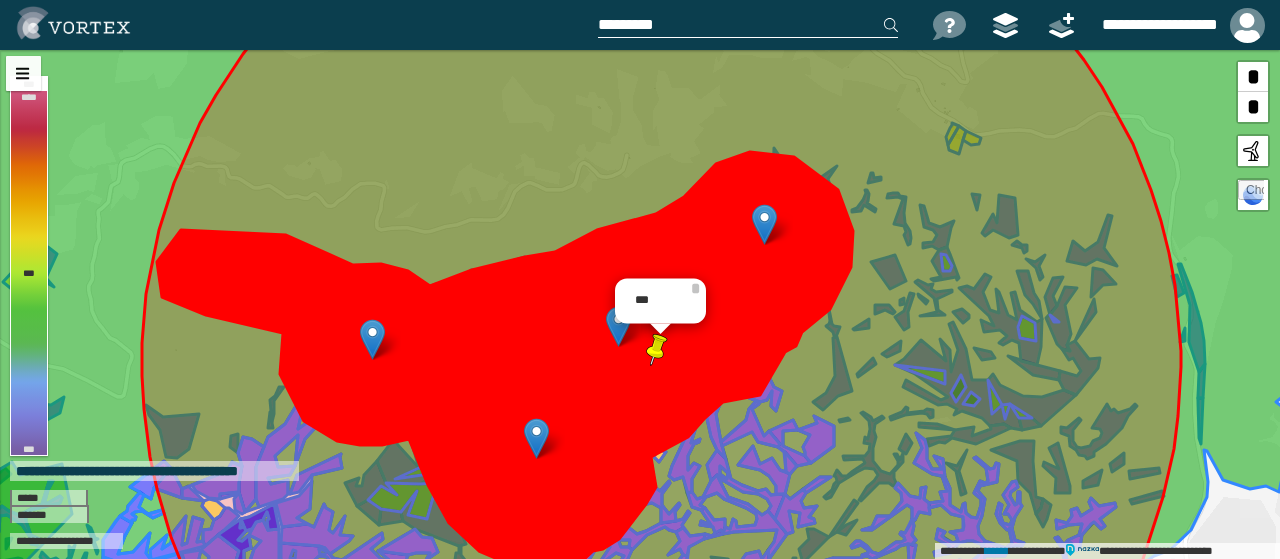 click at bounding box center [1253, 151] 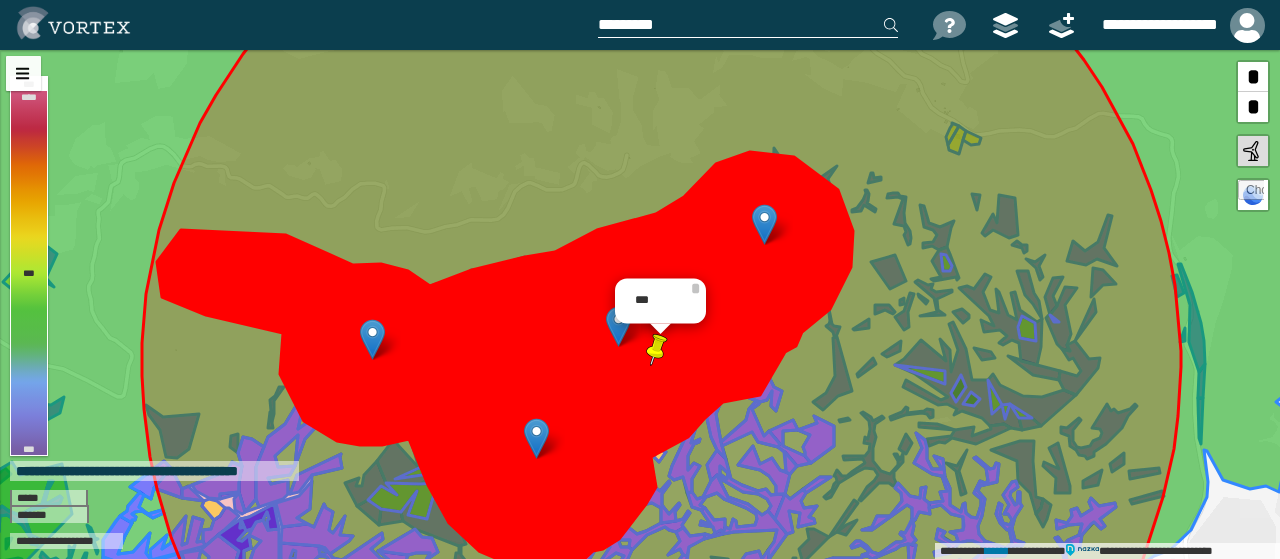 click at bounding box center (1253, 151) 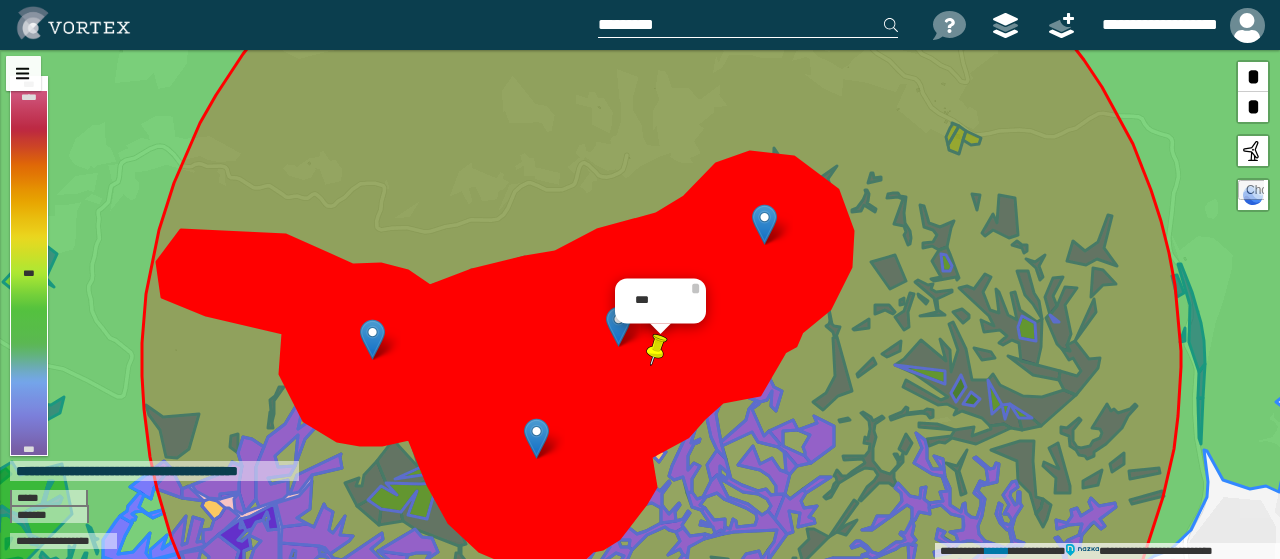 click on "*" at bounding box center (1253, 107) 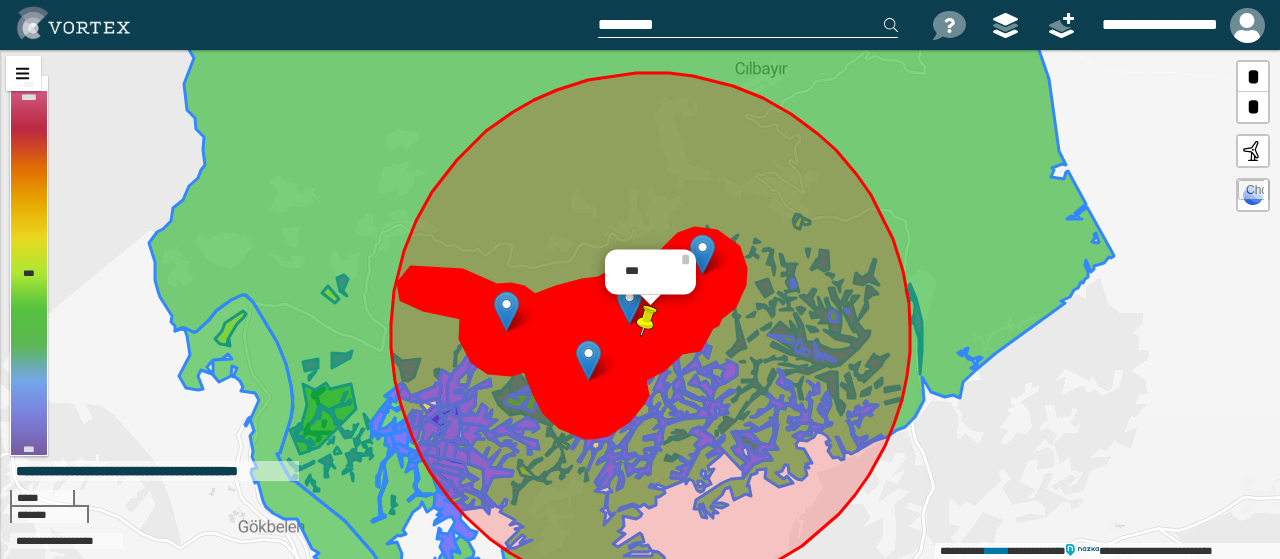 click on "**********" at bounding box center [640, 304] 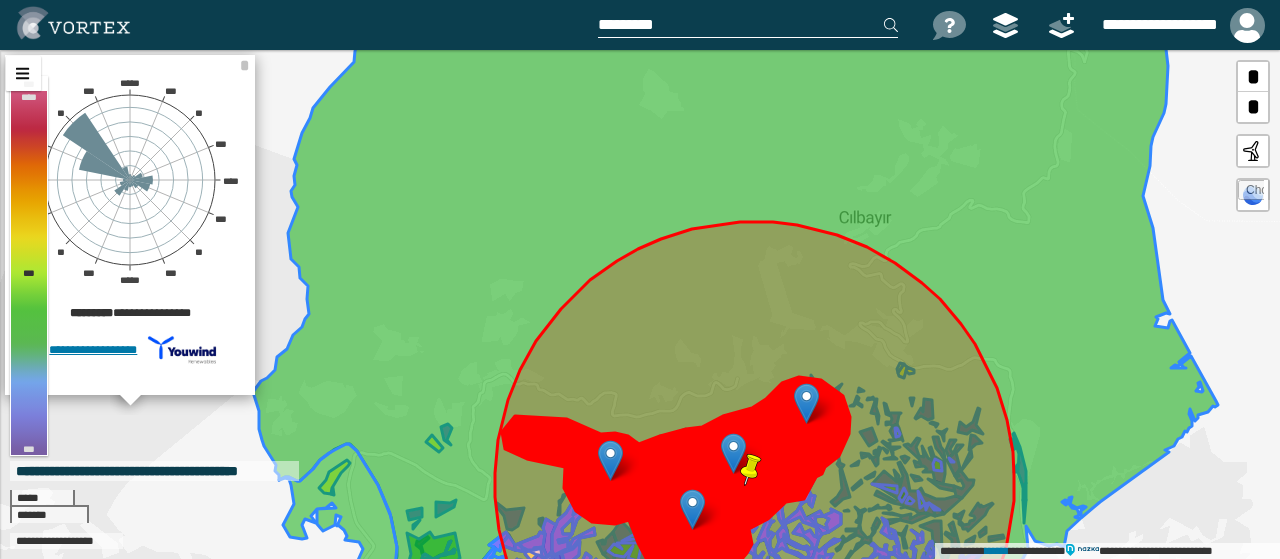 click 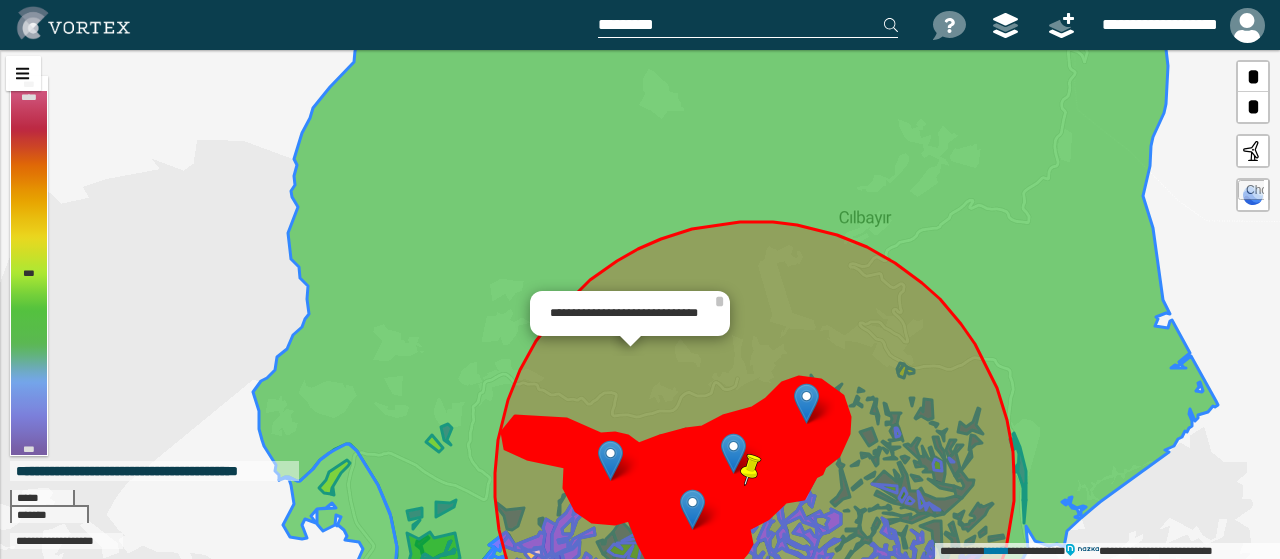 click 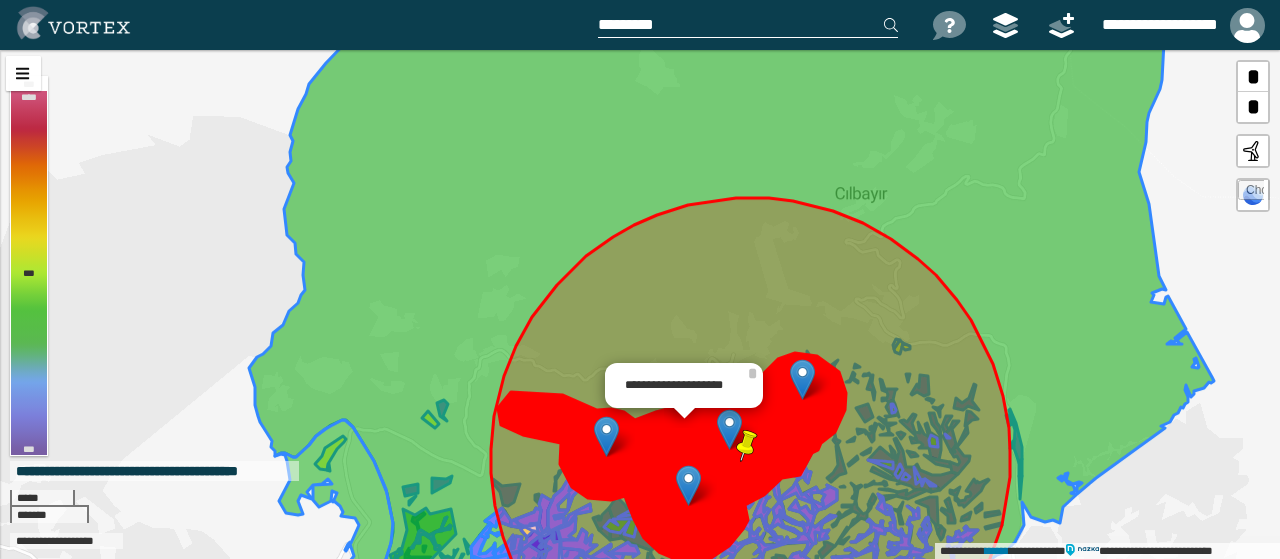 drag, startPoint x: 692, startPoint y: 485, endPoint x: 676, endPoint y: 421, distance: 65.96969 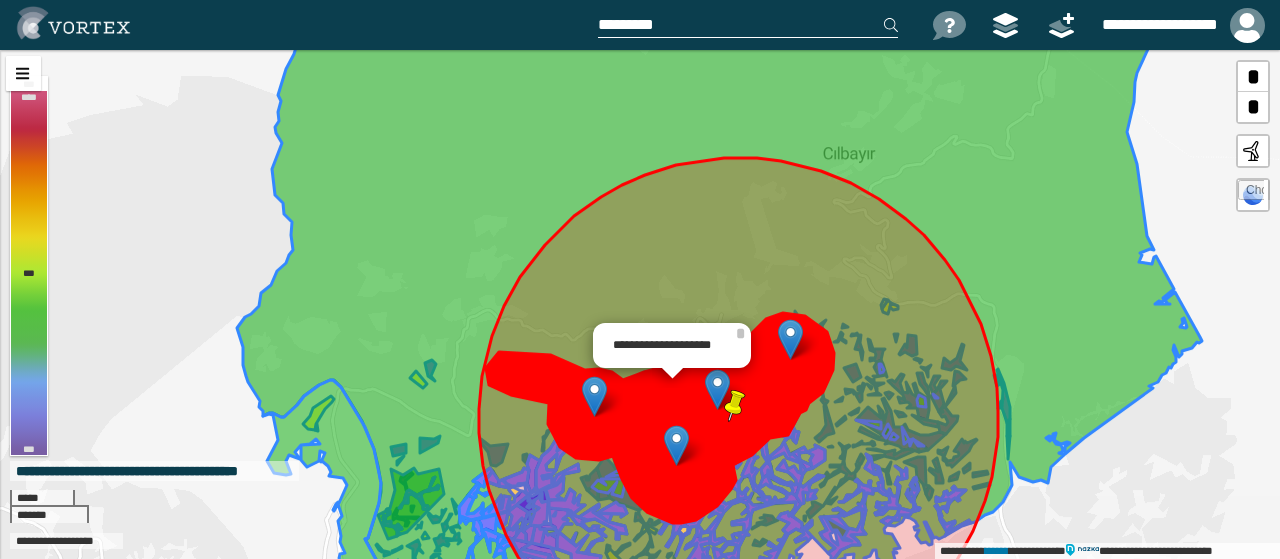 click 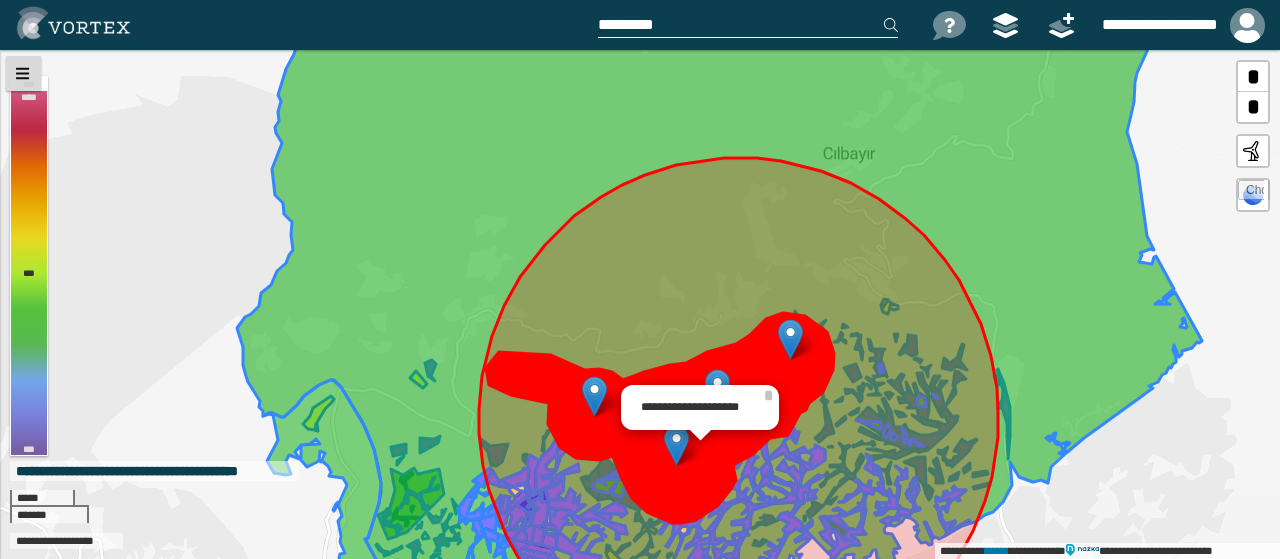 click at bounding box center [23, 73] 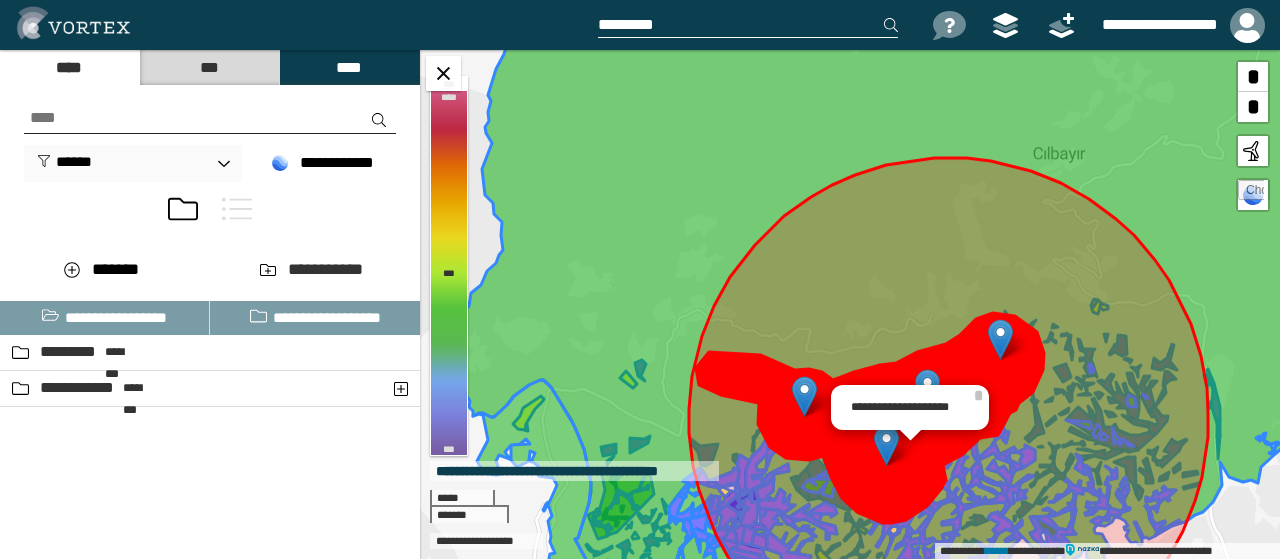 click on "***" at bounding box center [209, 67] 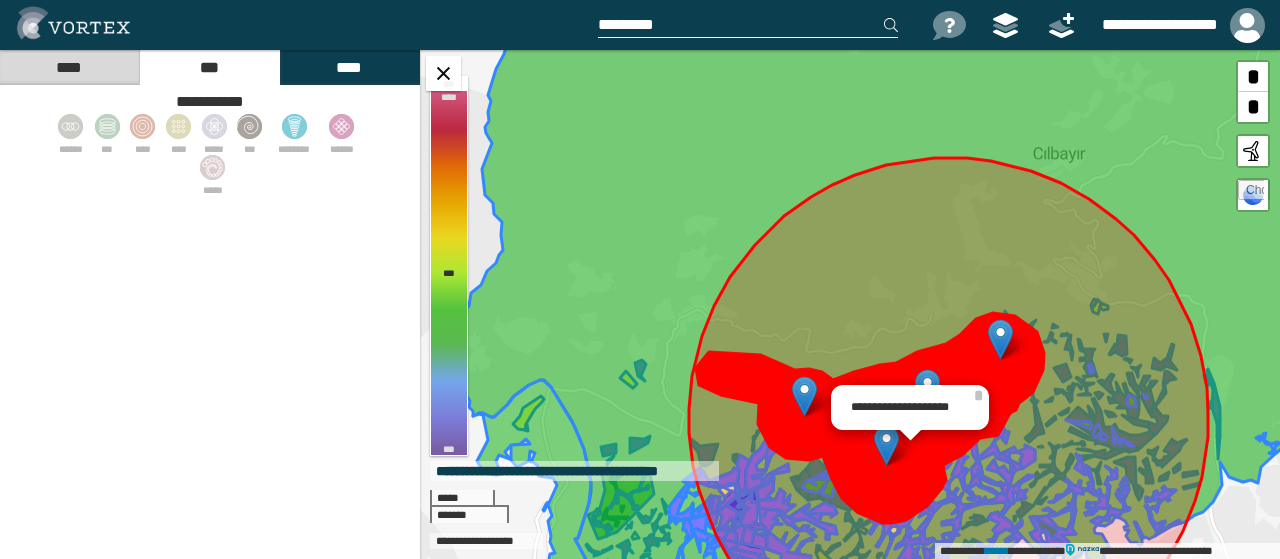 click on "****" at bounding box center [349, 67] 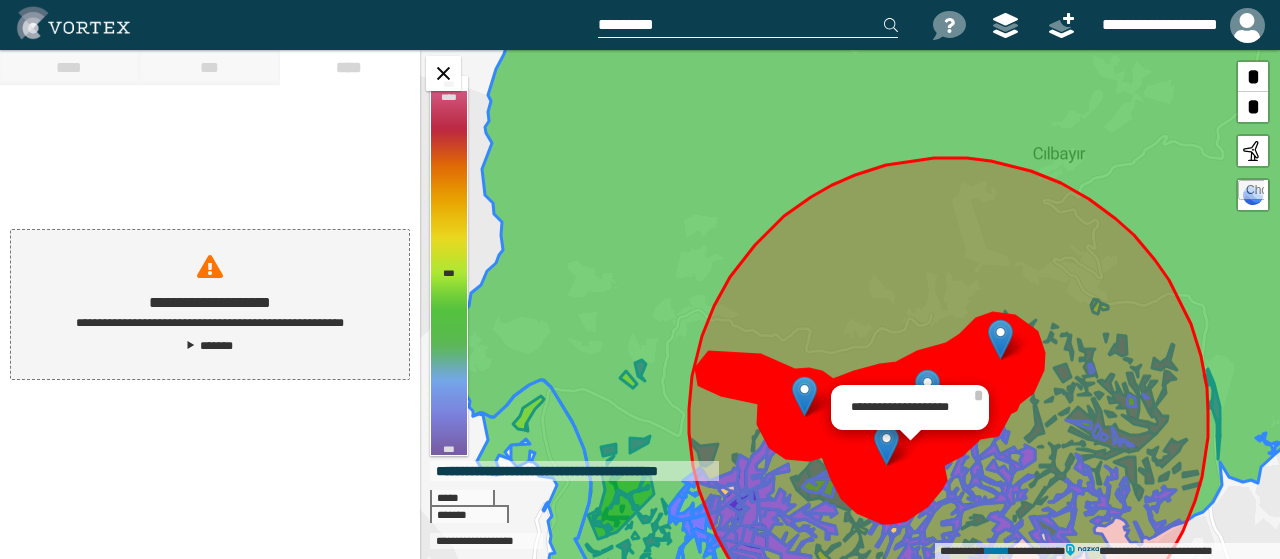 click on "**********" at bounding box center (210, 304) 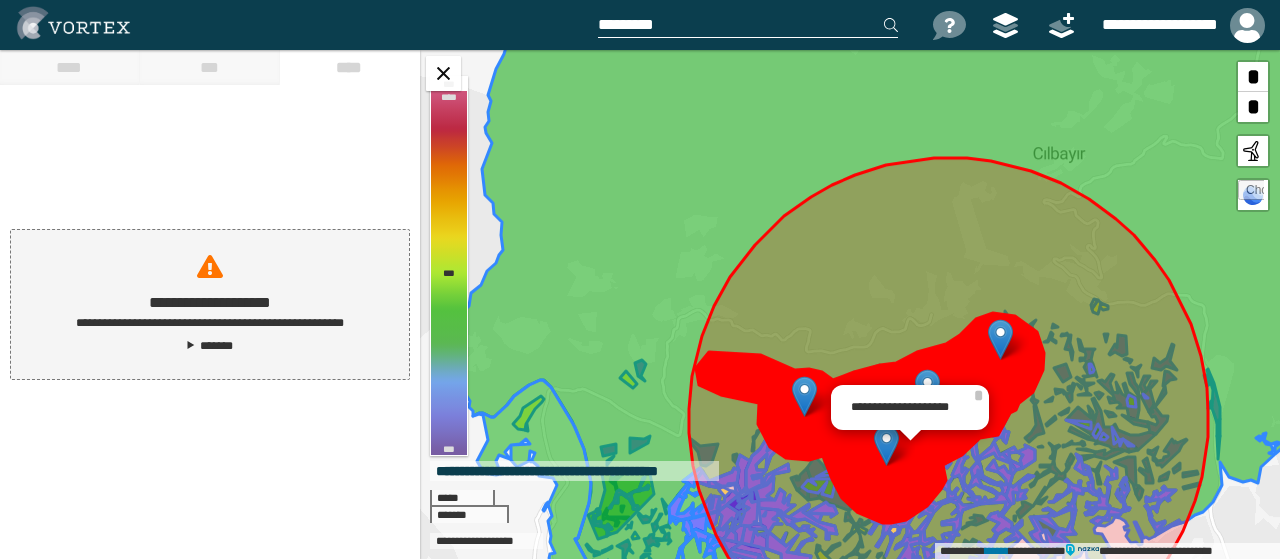 click on "**********" at bounding box center (210, 304) 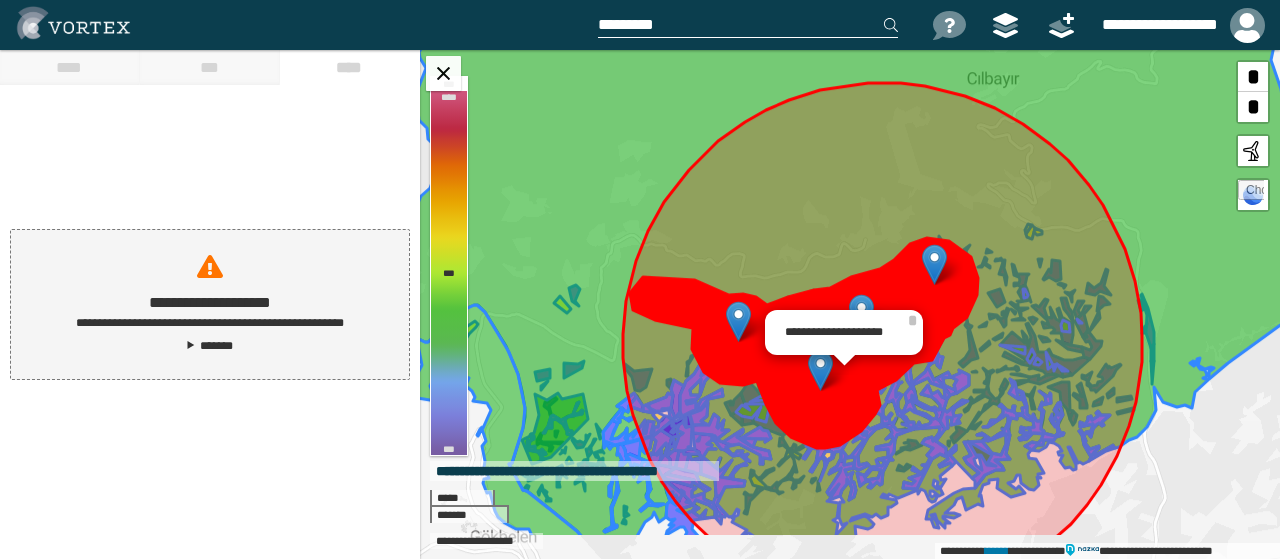 drag, startPoint x: 691, startPoint y: 284, endPoint x: 622, endPoint y: 237, distance: 83.48653 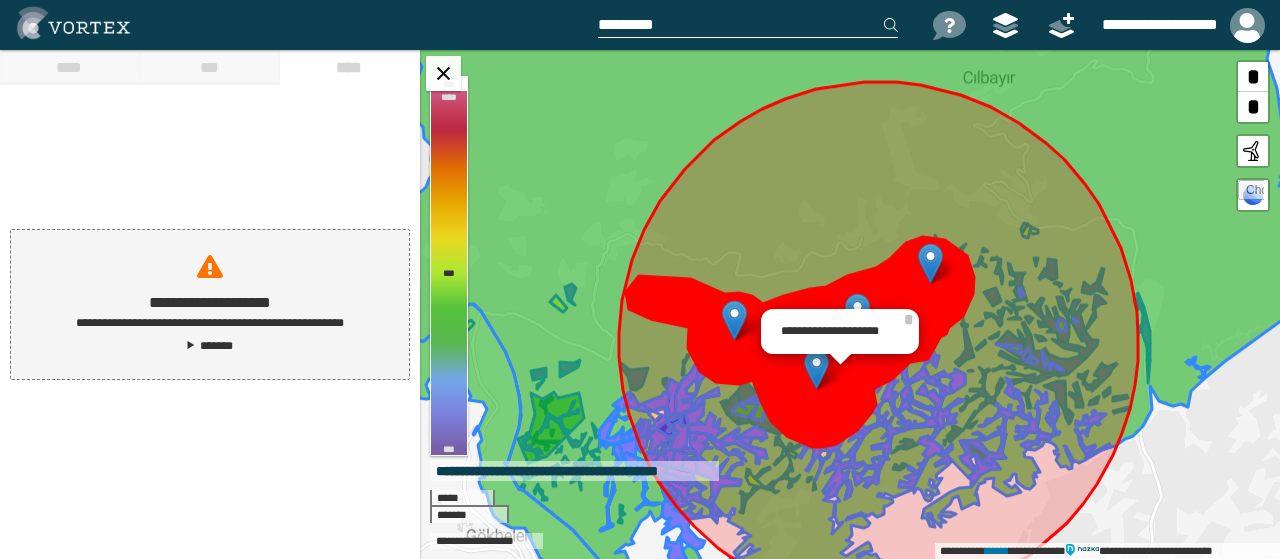 click 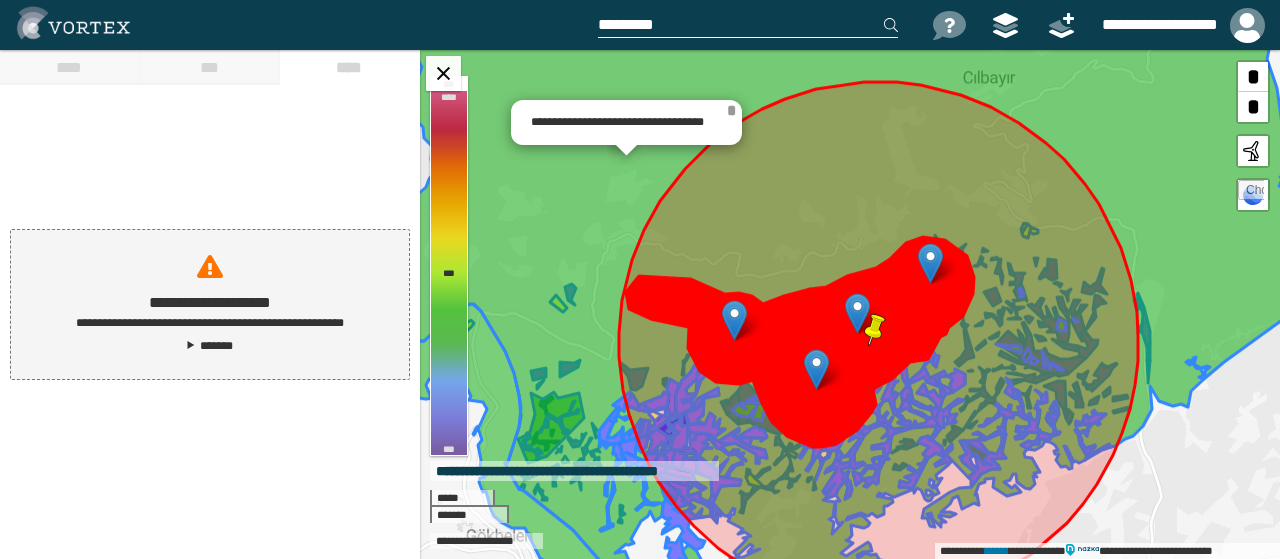click on "*" at bounding box center [731, 110] 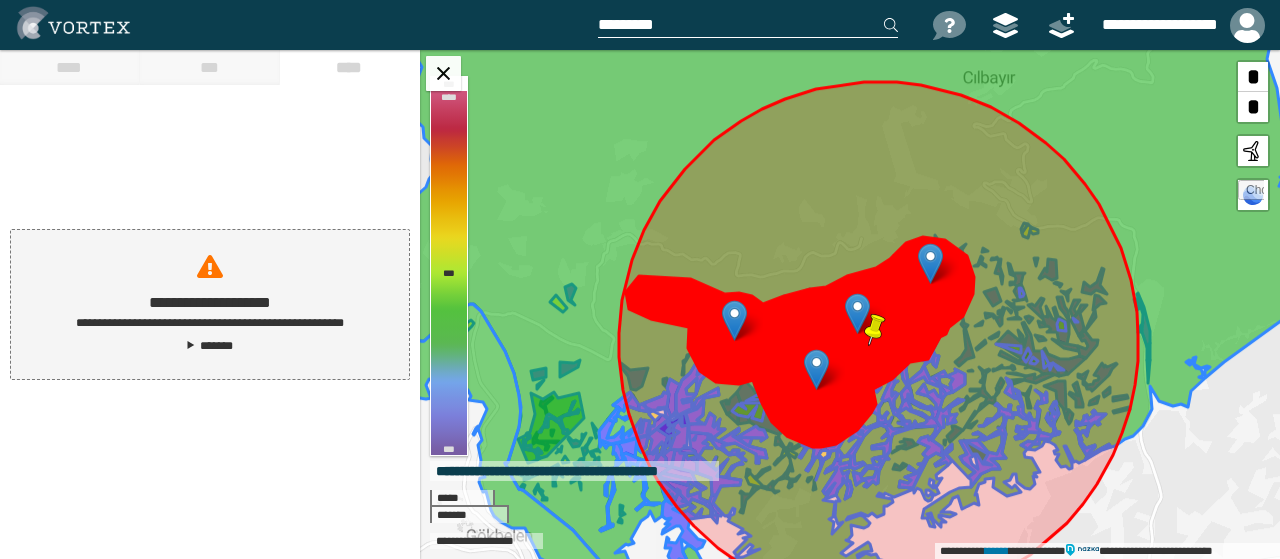 click 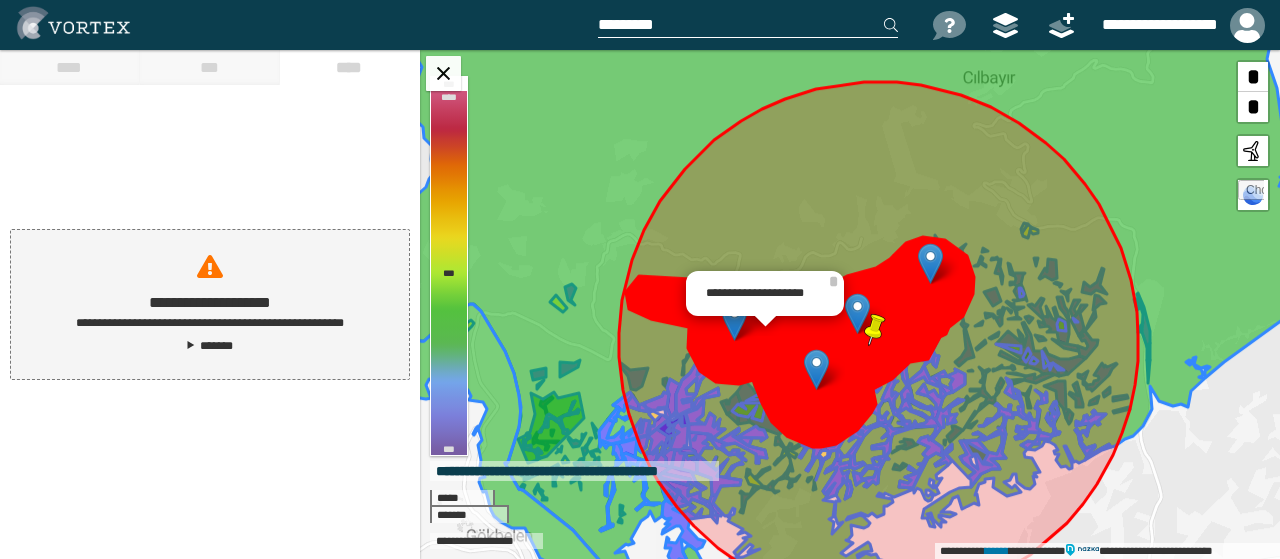 click 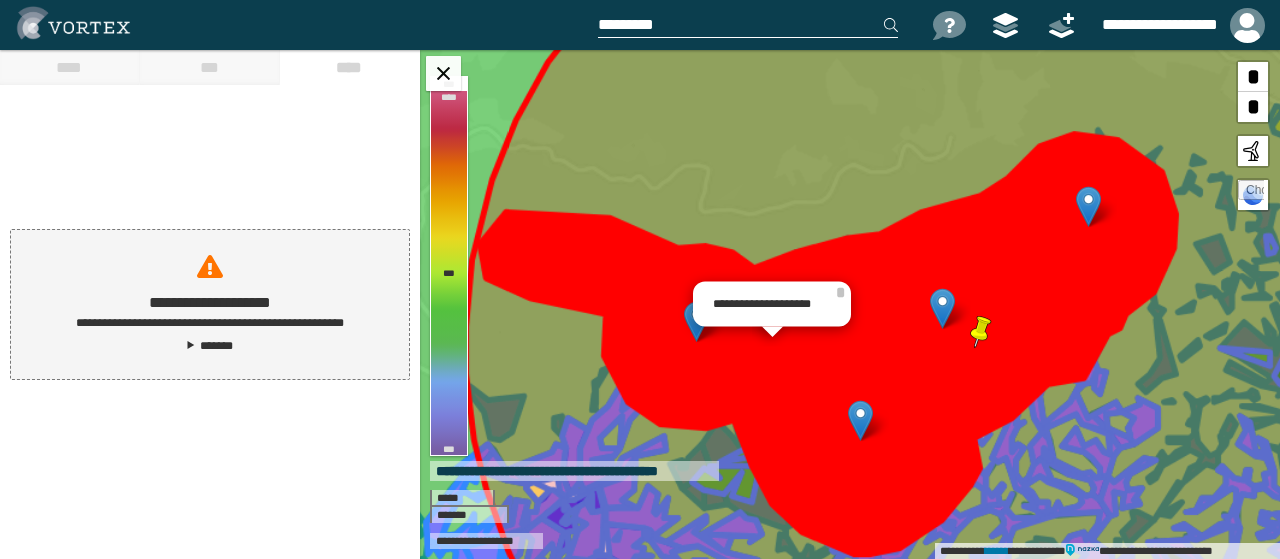 click 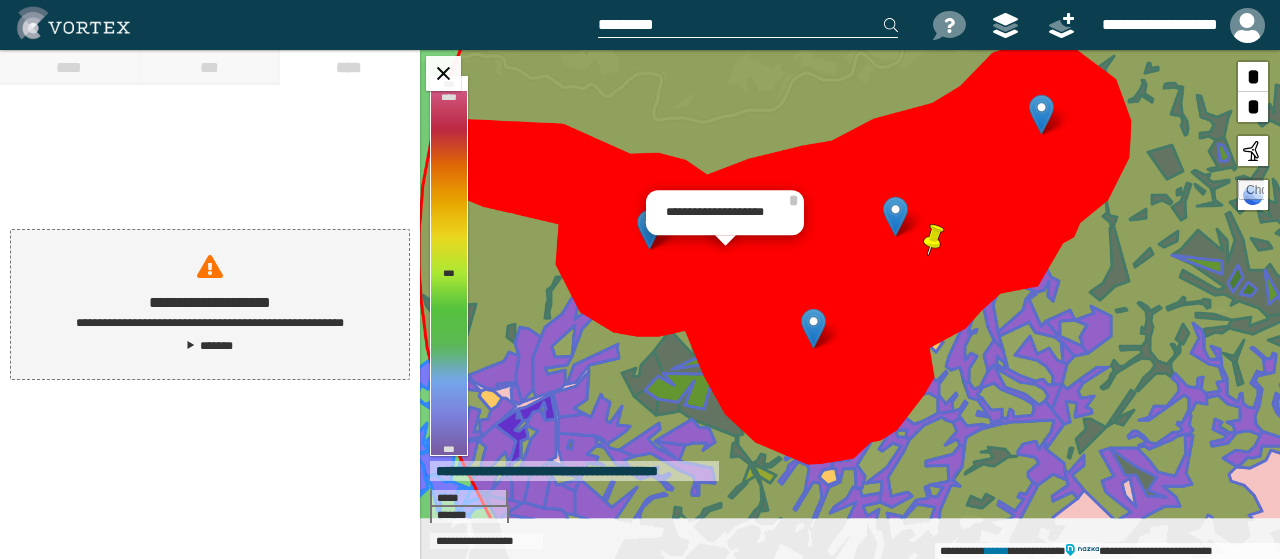 drag, startPoint x: 778, startPoint y: 369, endPoint x: 714, endPoint y: 249, distance: 136 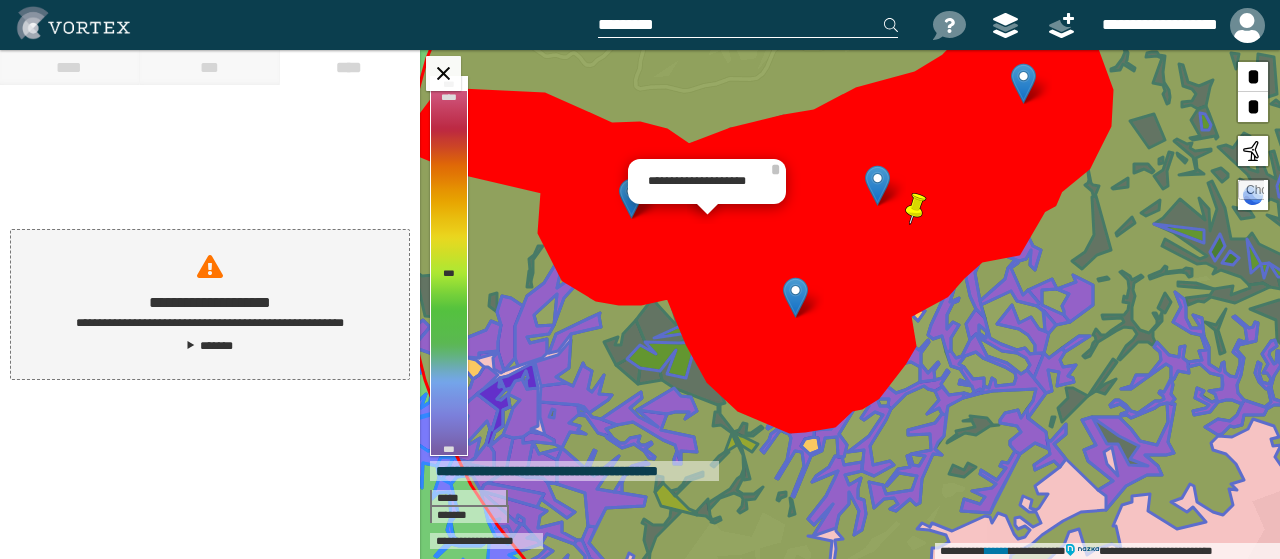 click 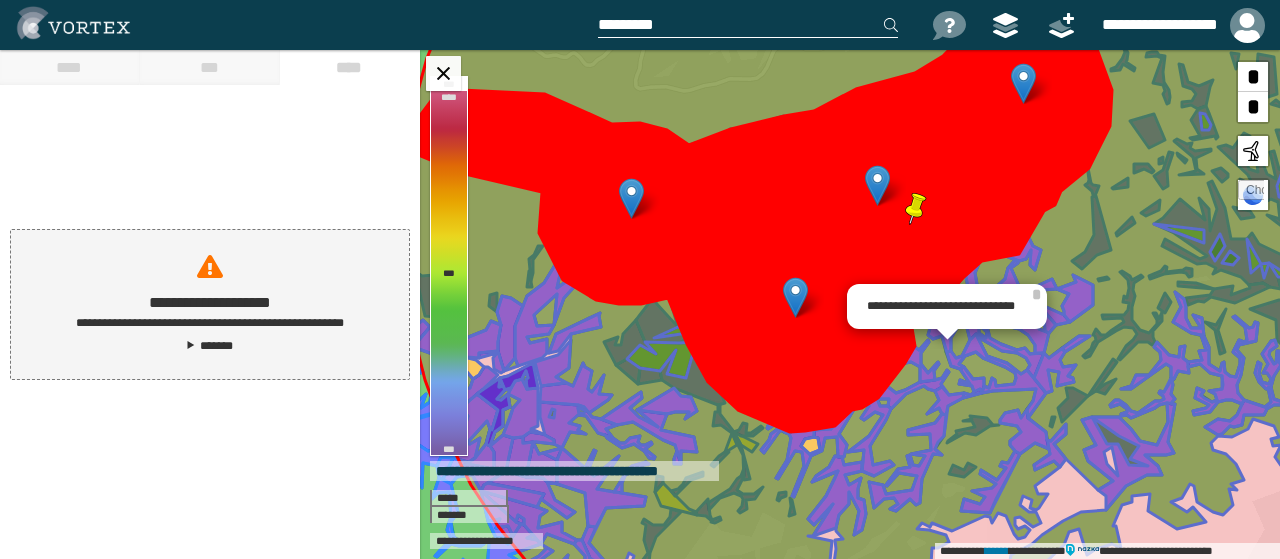 click 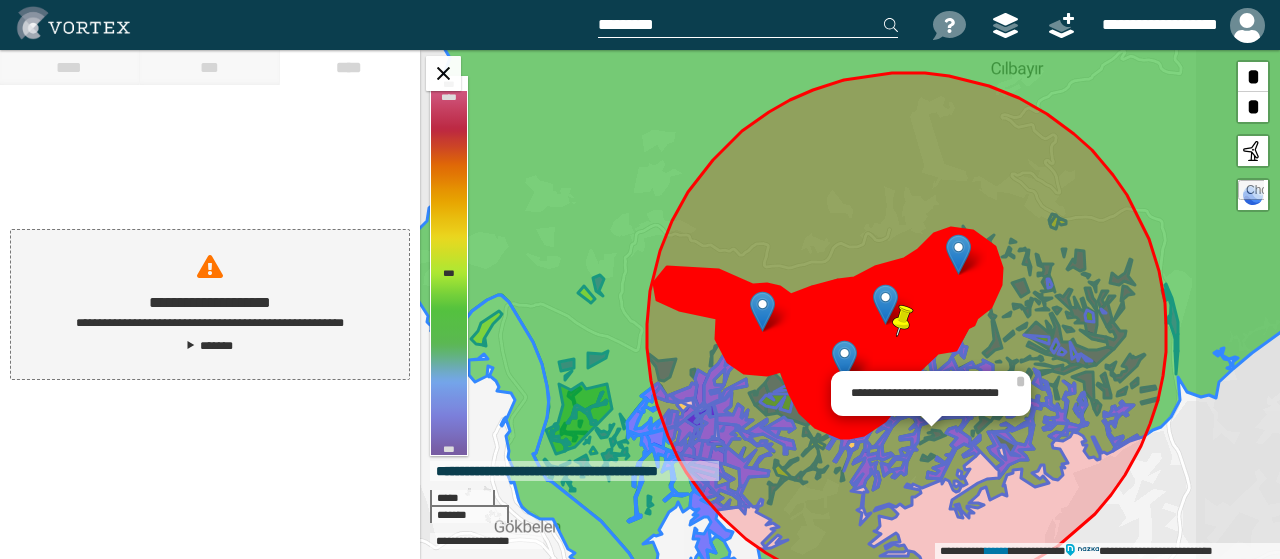 drag, startPoint x: 879, startPoint y: 441, endPoint x: 1058, endPoint y: 245, distance: 265.43738 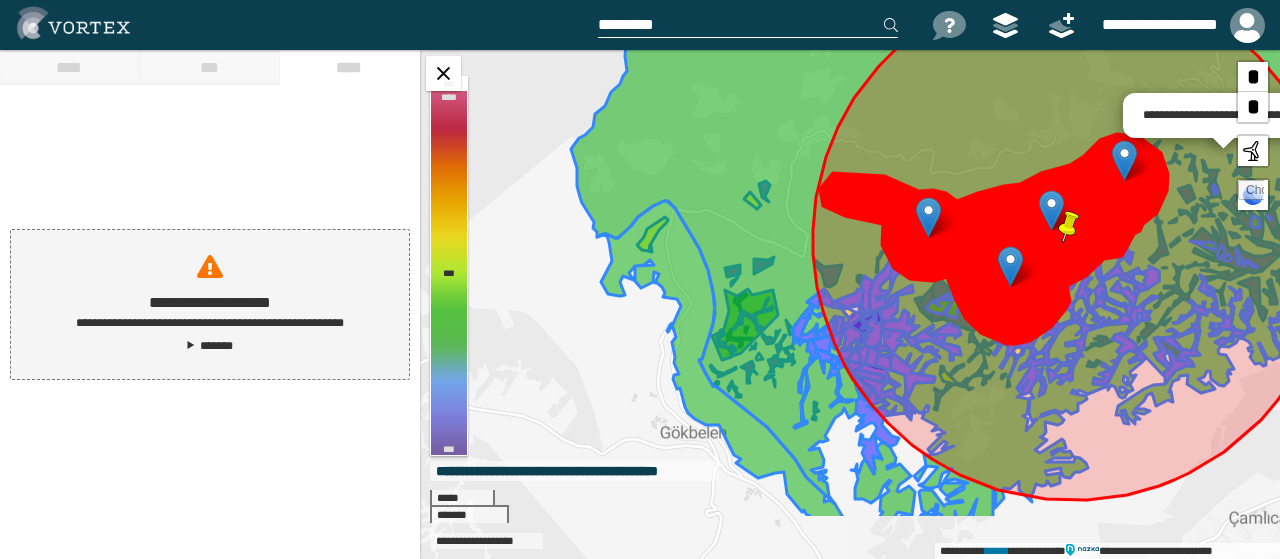 drag, startPoint x: 1012, startPoint y: 225, endPoint x: 1078, endPoint y: 168, distance: 87.20665 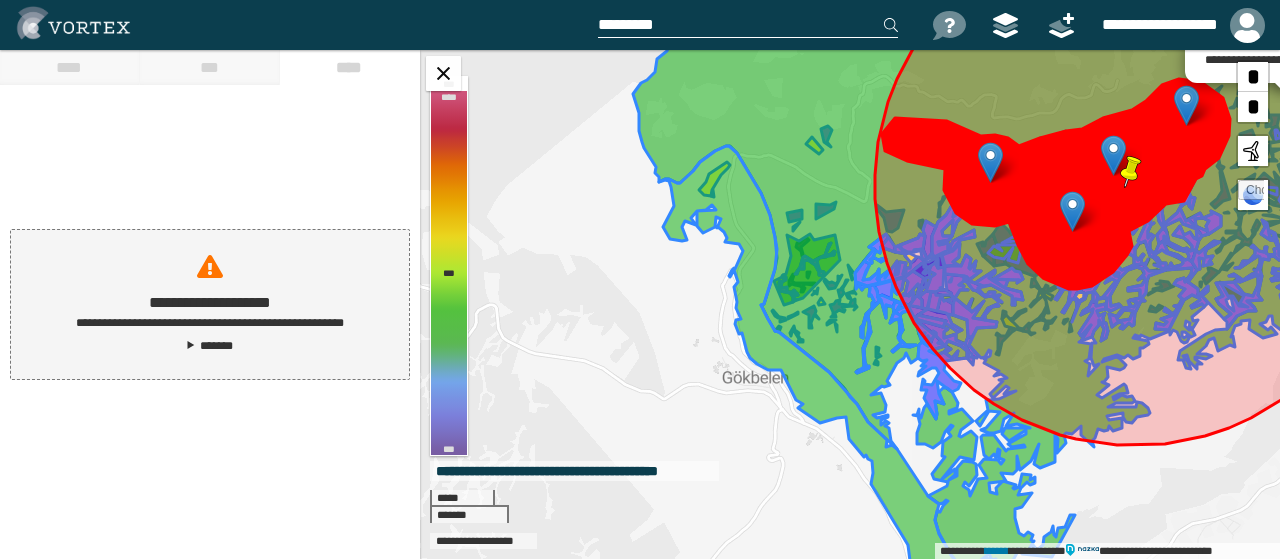 click on "**********" at bounding box center [850, 304] 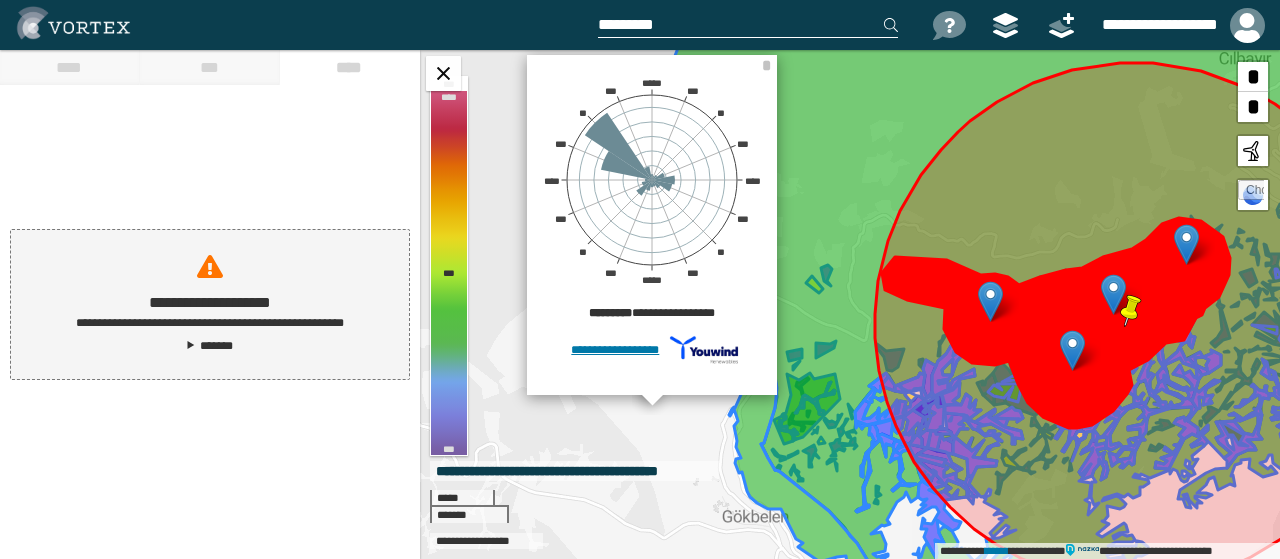 click on "**********" at bounding box center [850, 304] 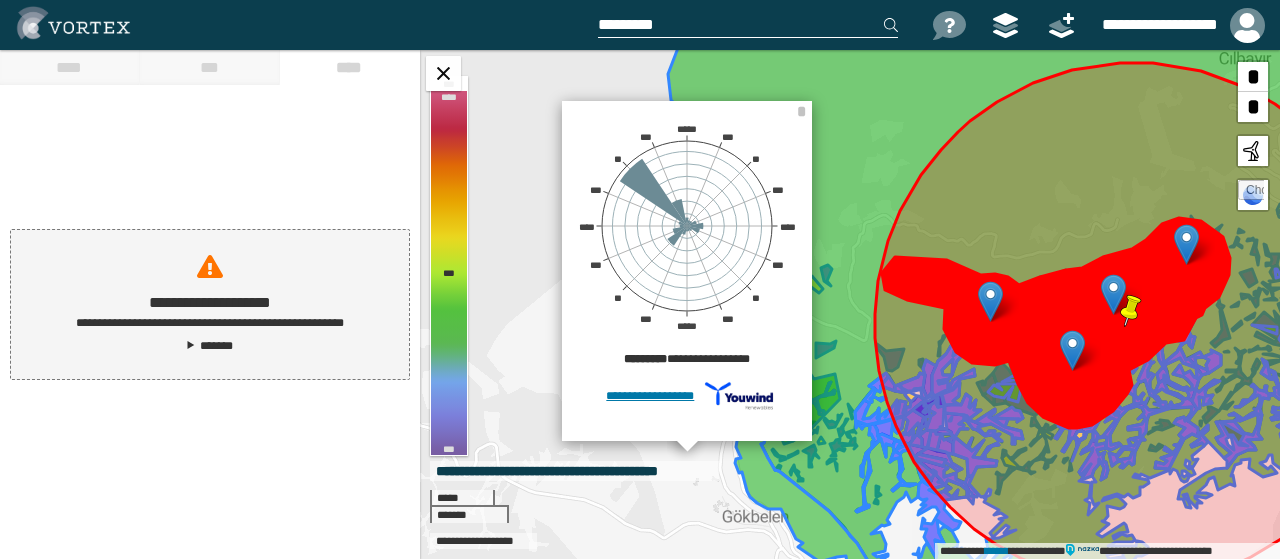 click 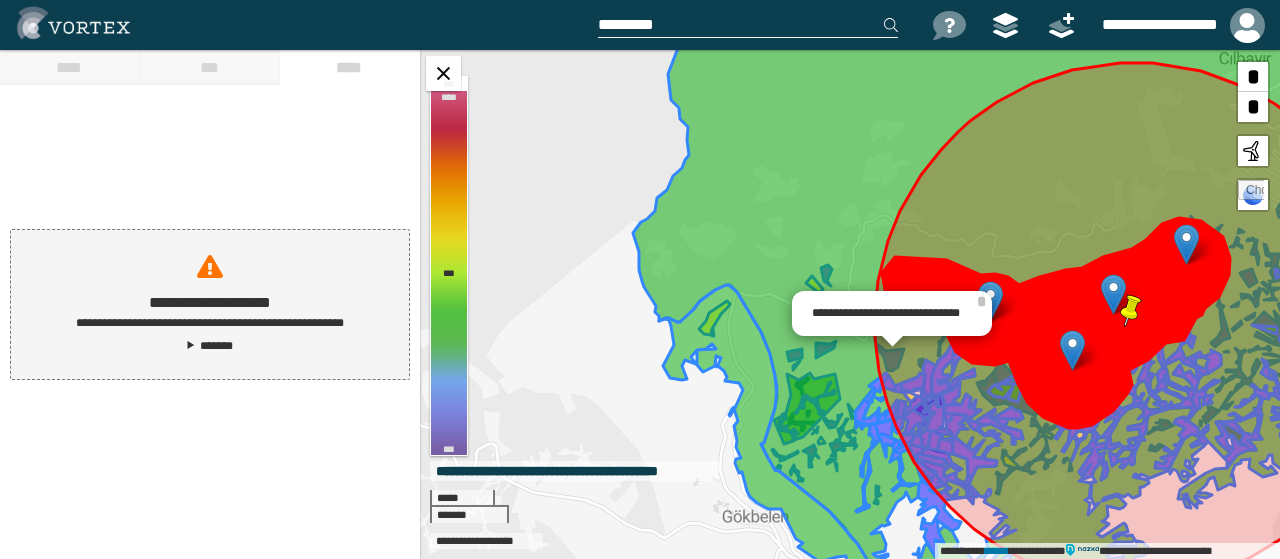 click on "**********" at bounding box center [850, 304] 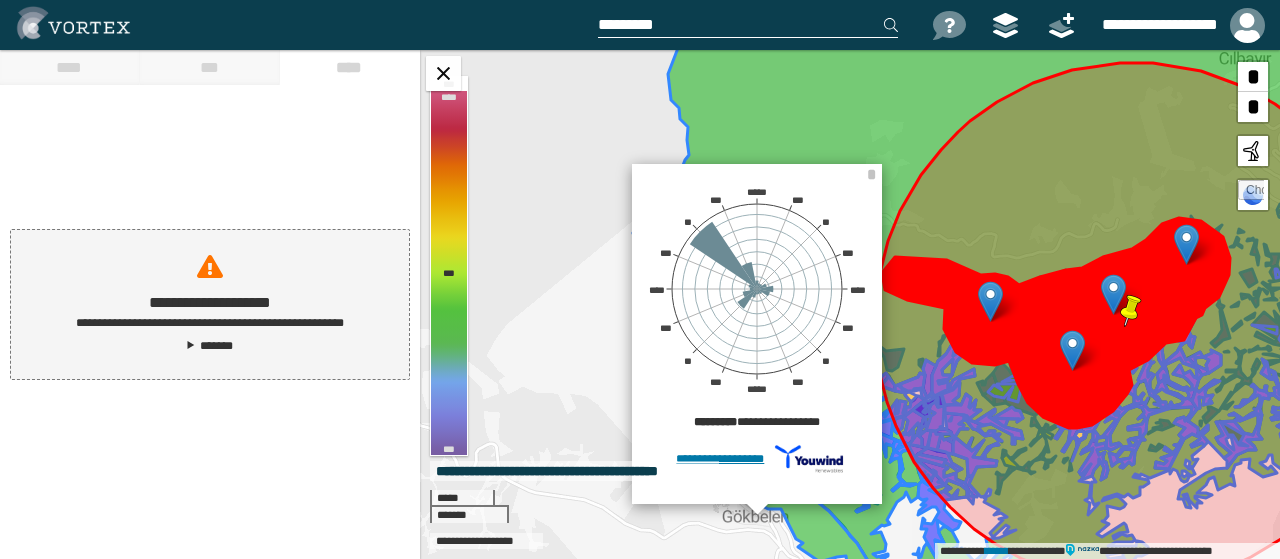 click on "**********" at bounding box center (850, 304) 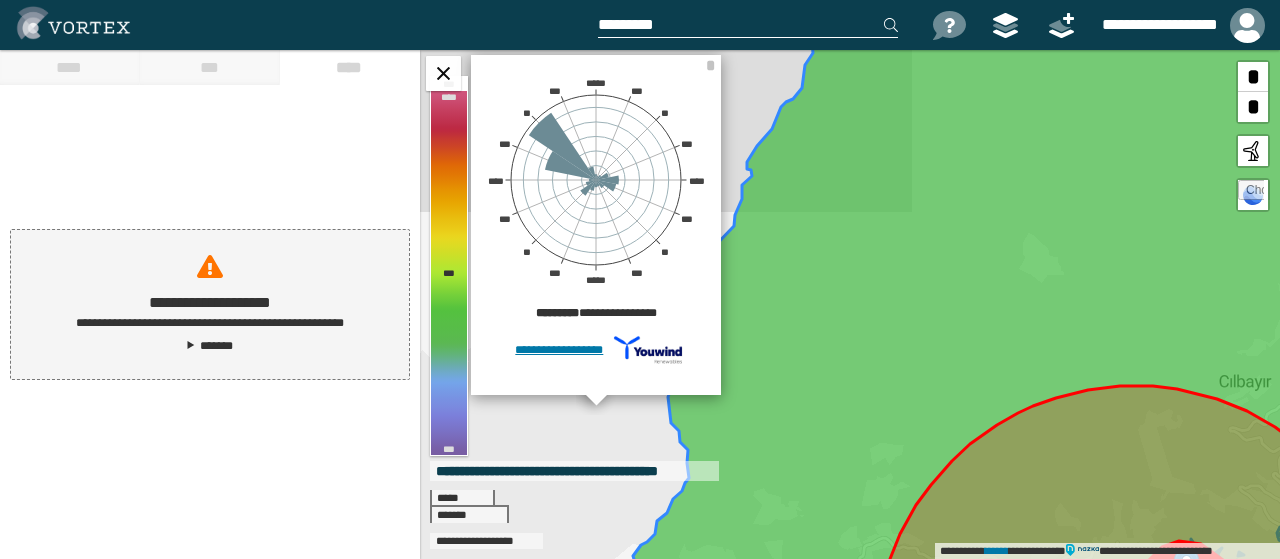 click on "**********" at bounding box center (850, 304) 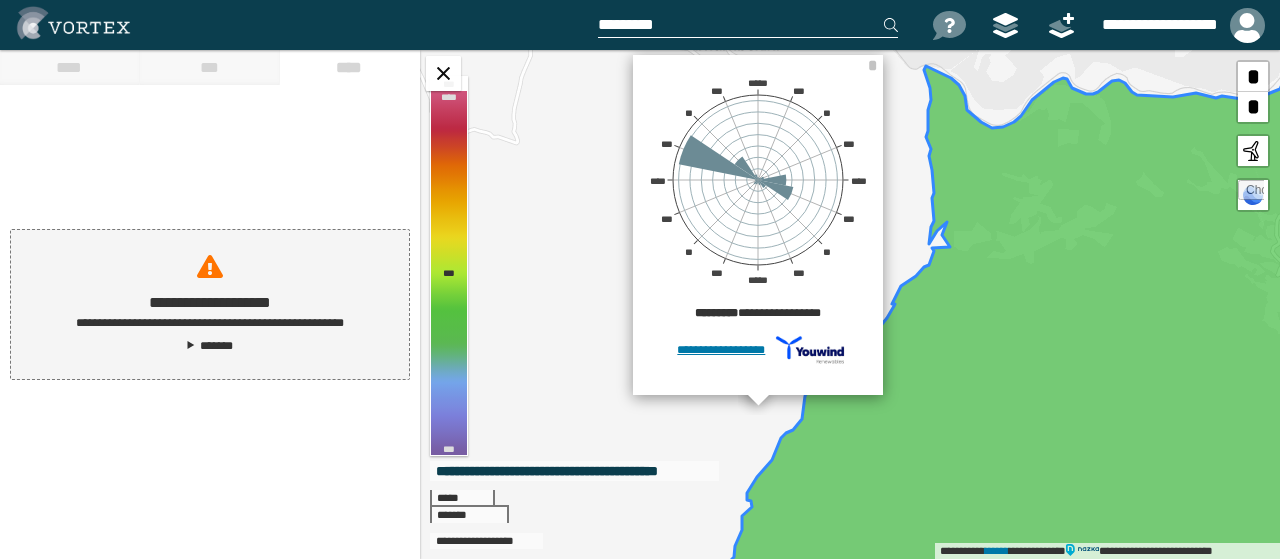 drag, startPoint x: 674, startPoint y: 428, endPoint x: 621, endPoint y: 519, distance: 105.30907 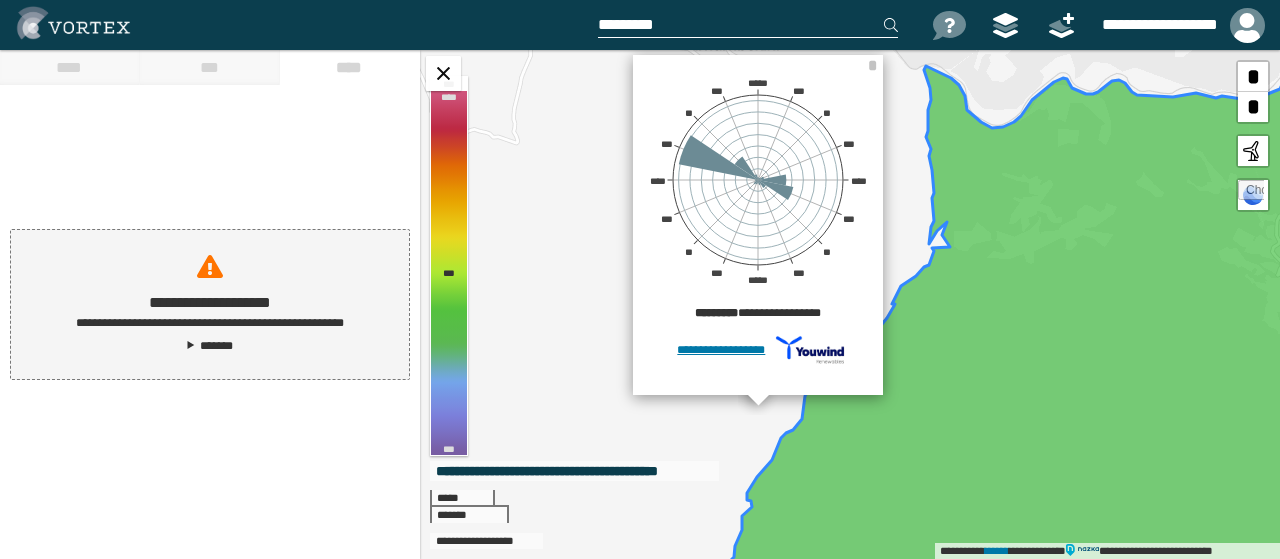 click on "**********" at bounding box center (850, 304) 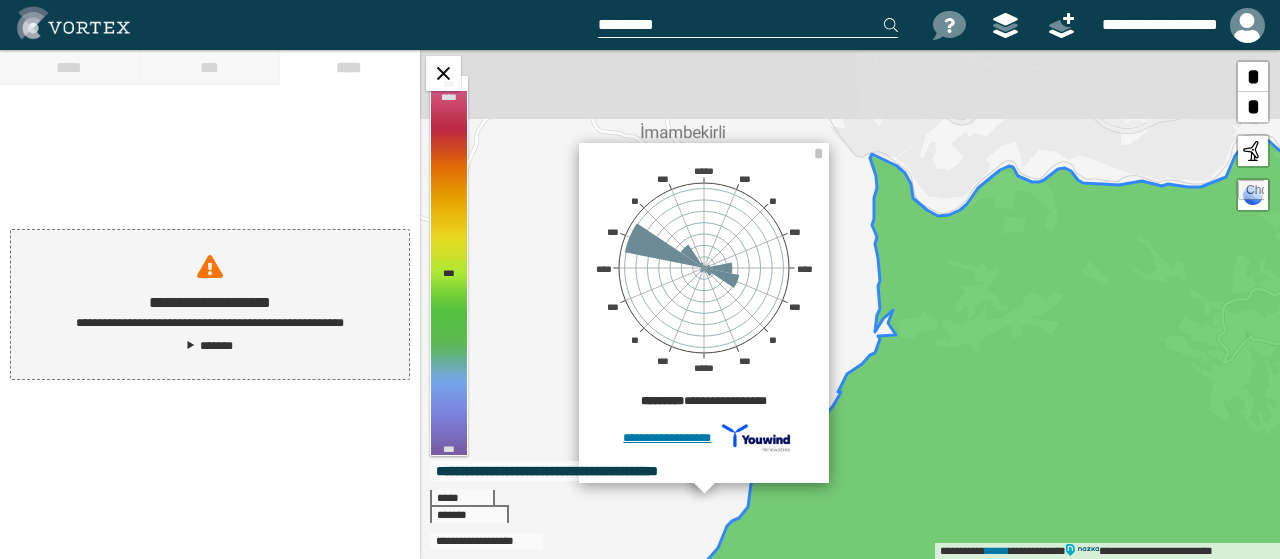 click on "**********" at bounding box center (850, 304) 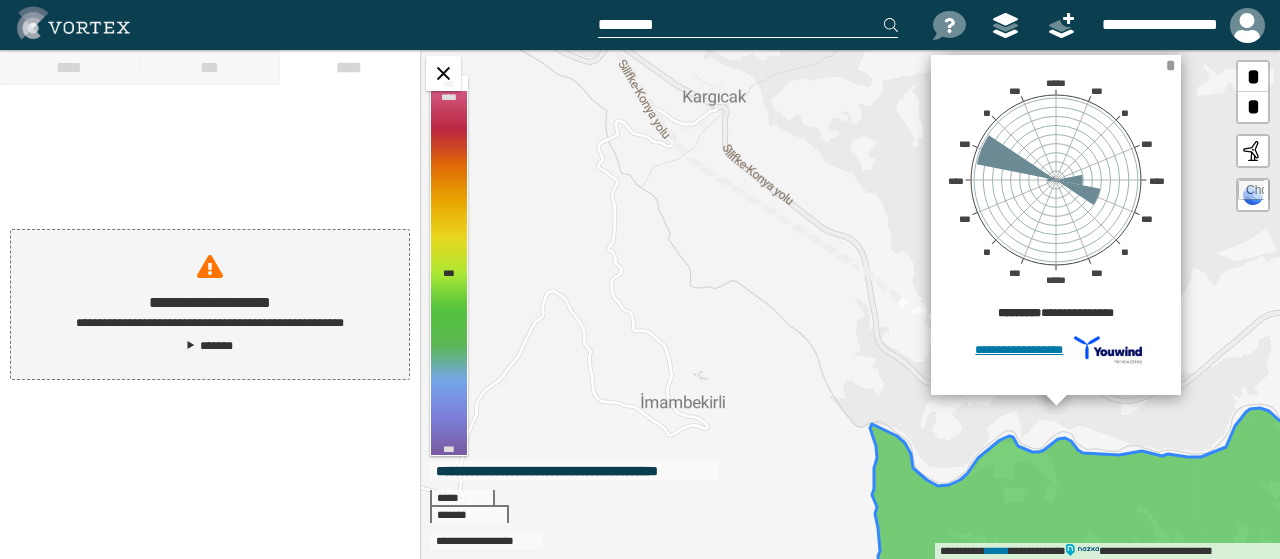 click on "*" at bounding box center [1170, 65] 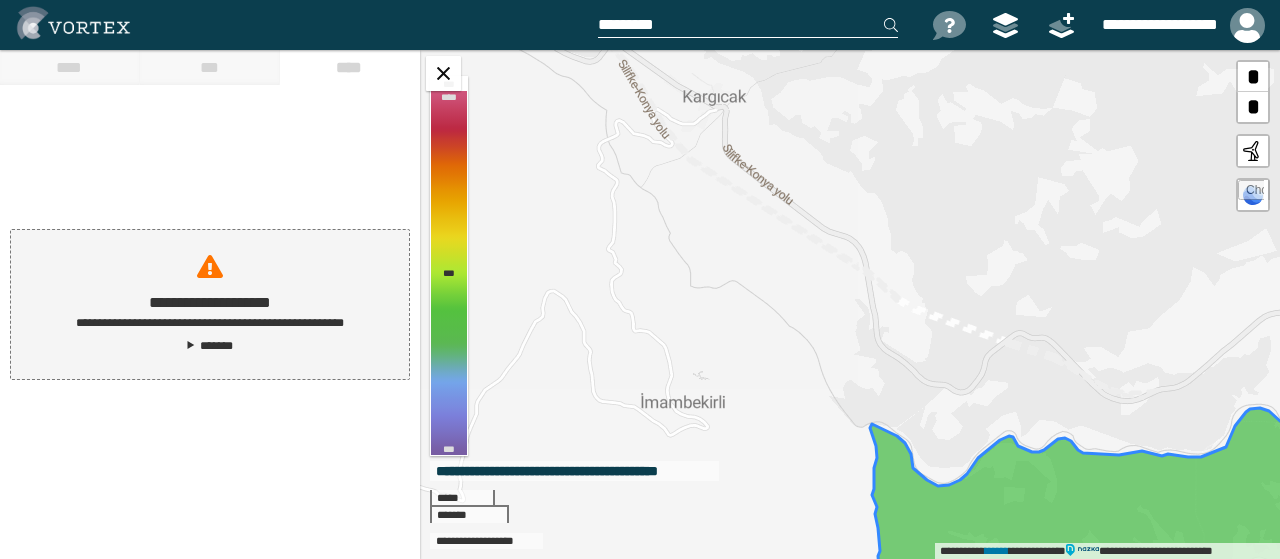 drag, startPoint x: 979, startPoint y: 143, endPoint x: 919, endPoint y: 106, distance: 70.491135 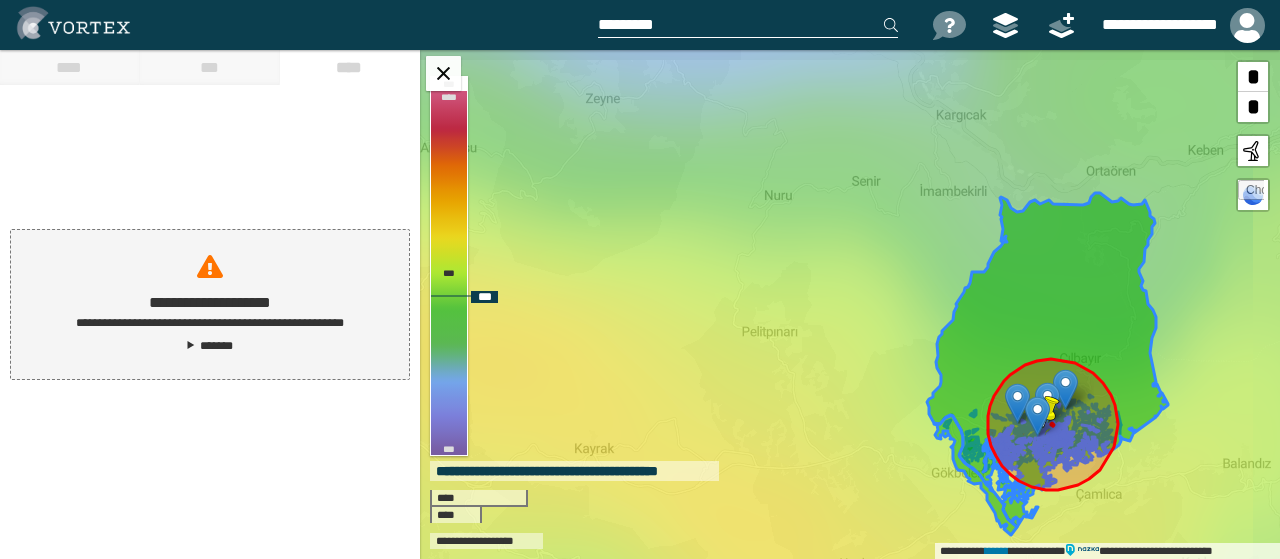 click at bounding box center (1251, 193) 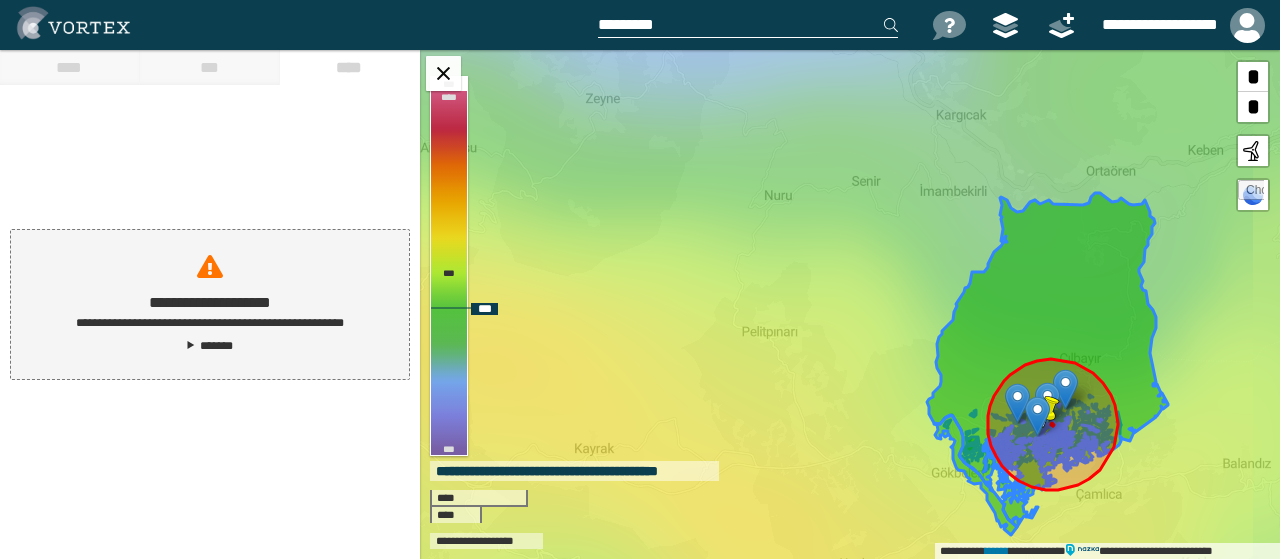 click on "*" at bounding box center (1253, 107) 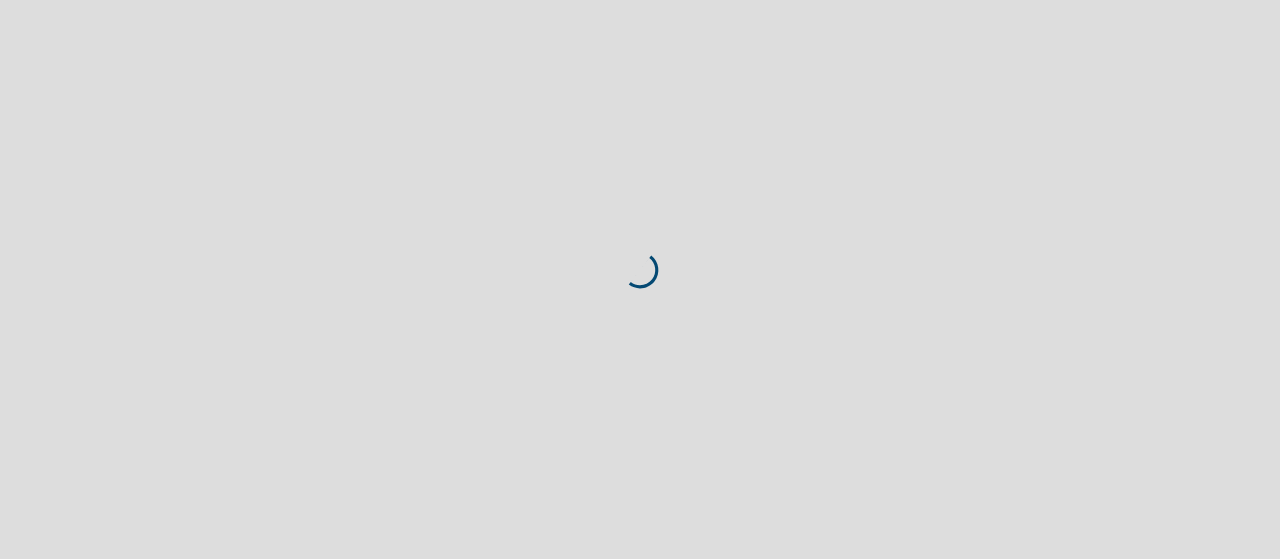 scroll, scrollTop: 0, scrollLeft: 0, axis: both 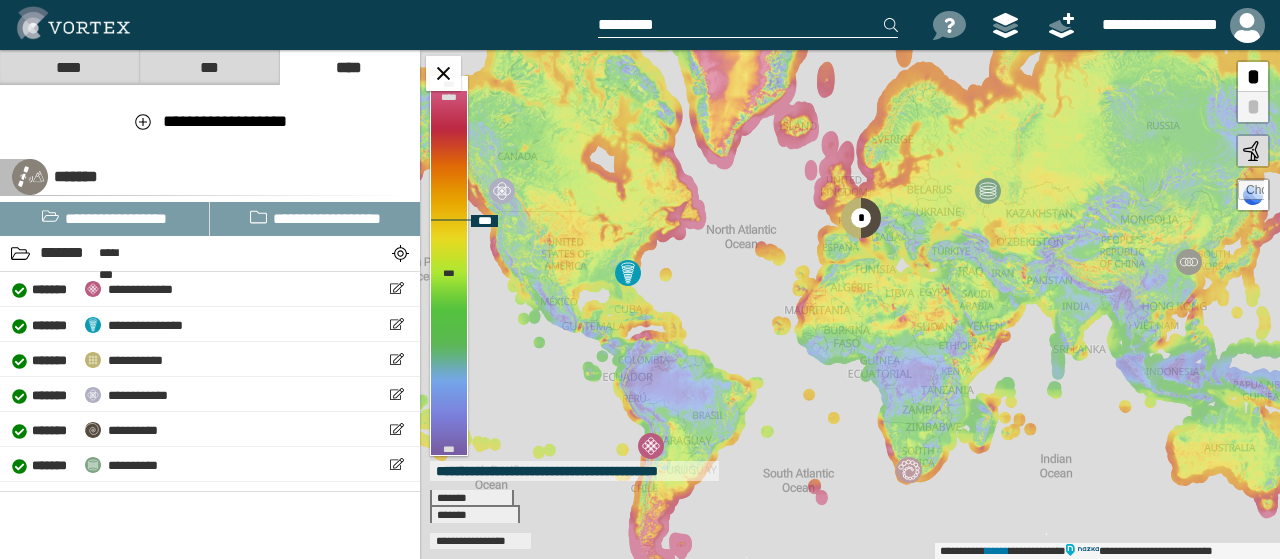 click at bounding box center [1251, 193] 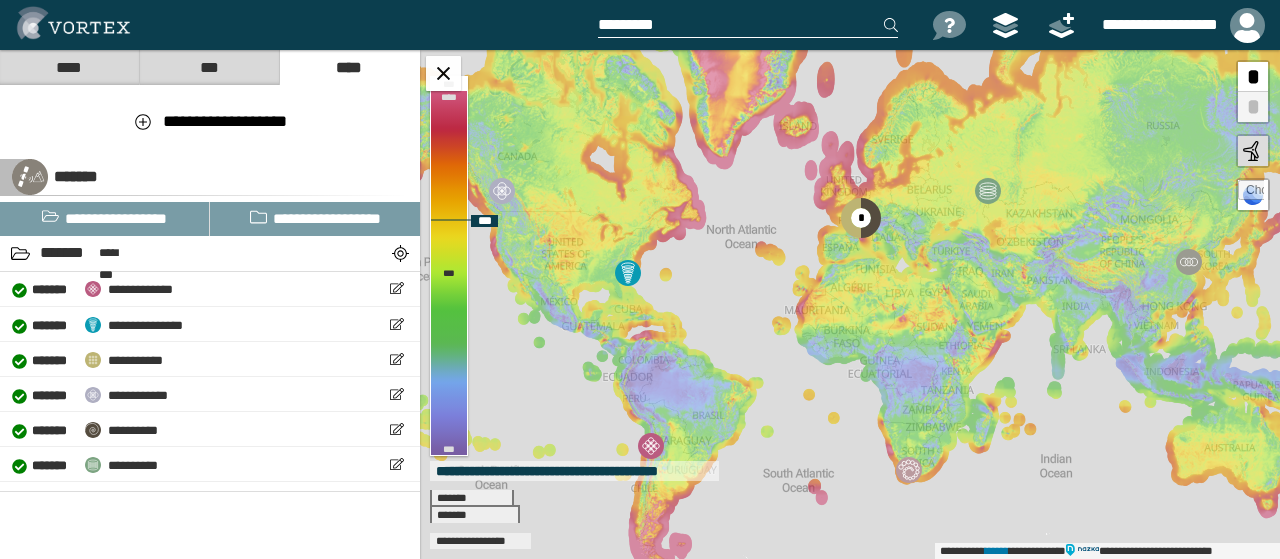 type on "**********" 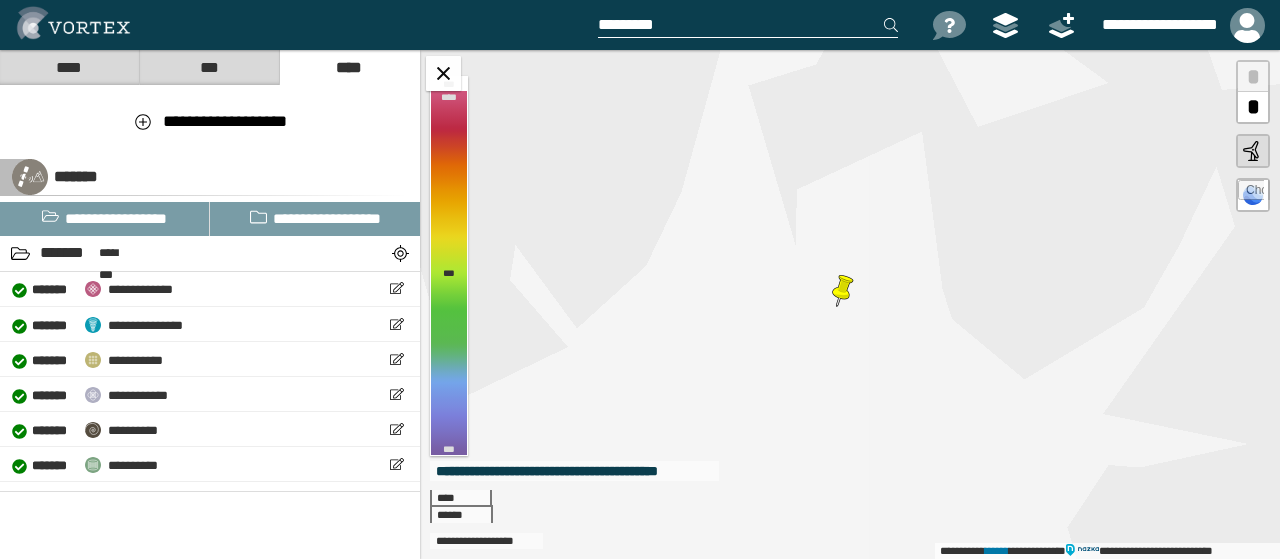 click on "[PHONE] [SSN] [CREDIT_CARD] [ADDRESS] [EMAIL]" at bounding box center (850, 304) 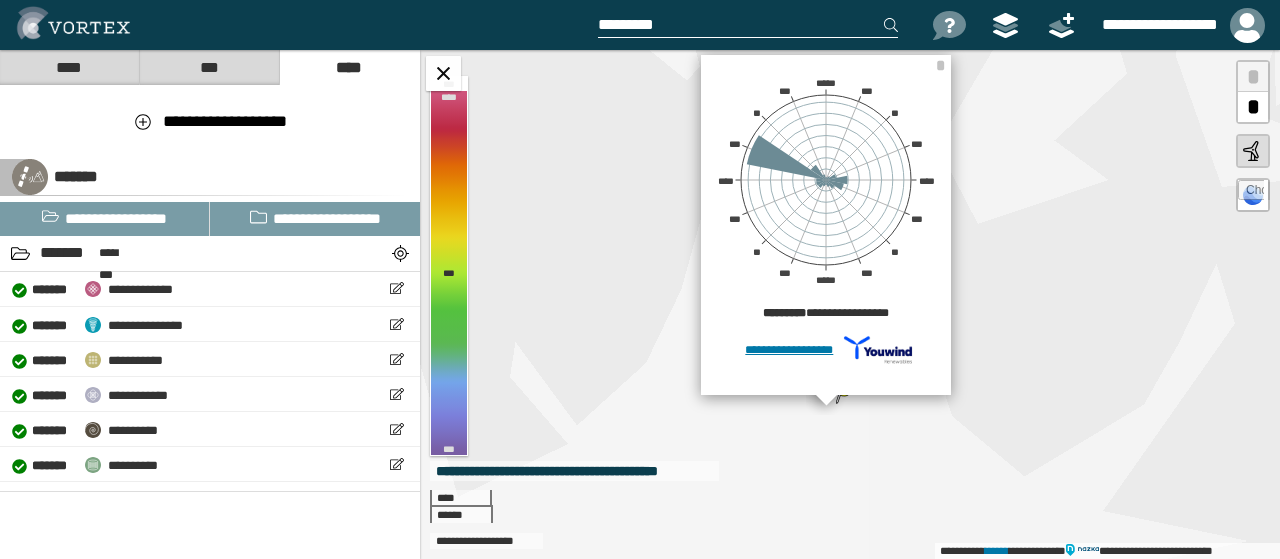 drag, startPoint x: 1022, startPoint y: 375, endPoint x: 1042, endPoint y: 347, distance: 34.4093 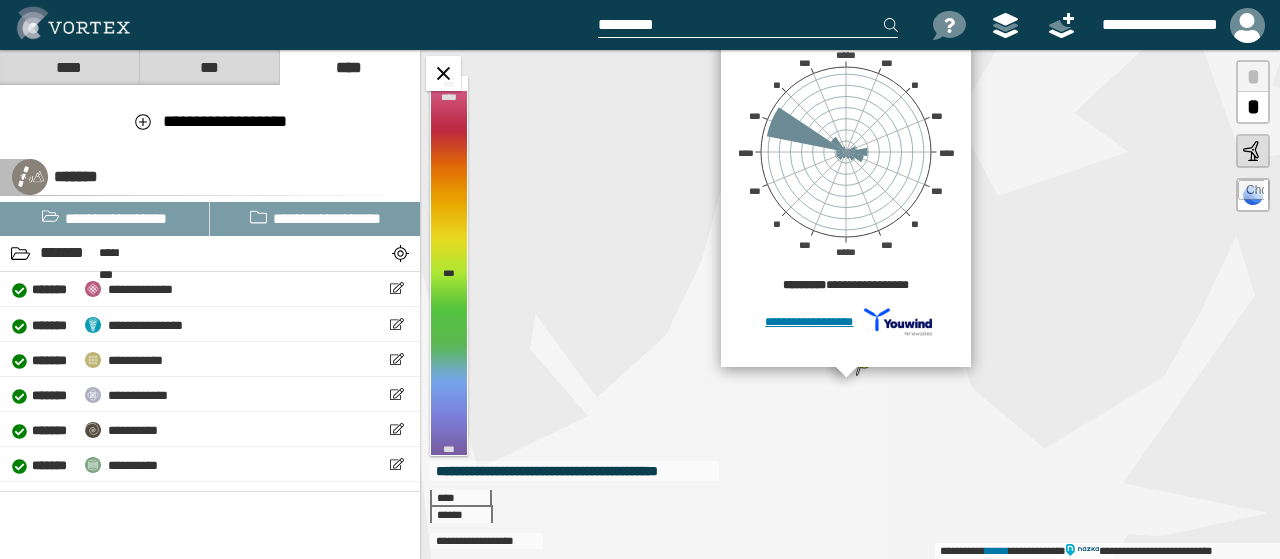 click on "[FIRST] [LAST] [PHONE] [SSN] [CREDIT_CARD] [ADDRESS]" at bounding box center [850, 304] 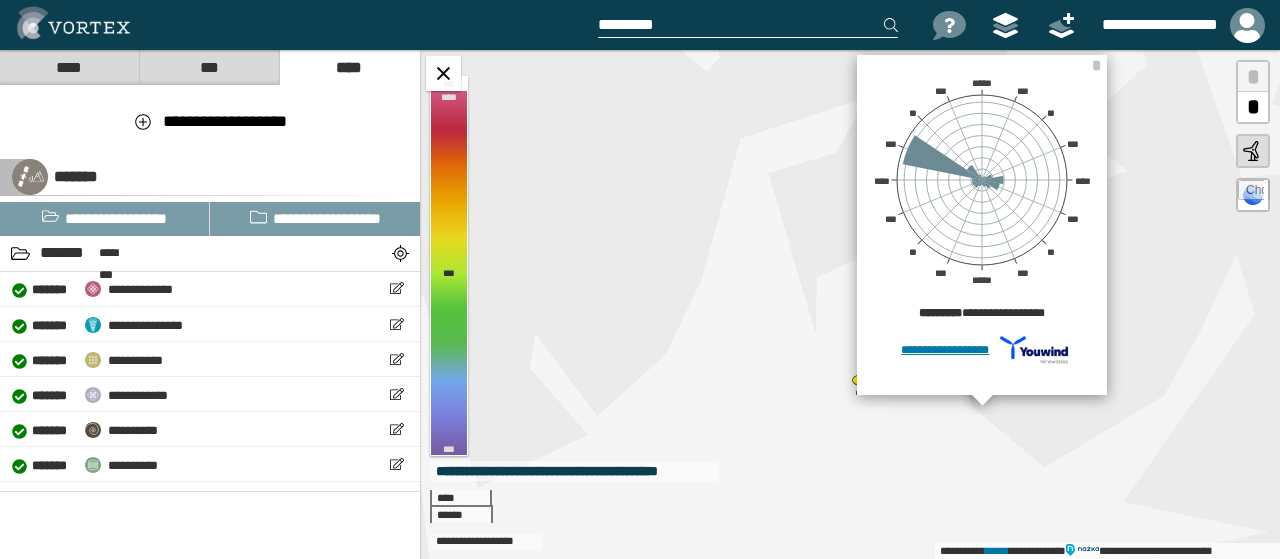 click on "[FIRST] [LAST] [PHONE] [SSN] [CREDIT_CARD]" at bounding box center [982, 225] 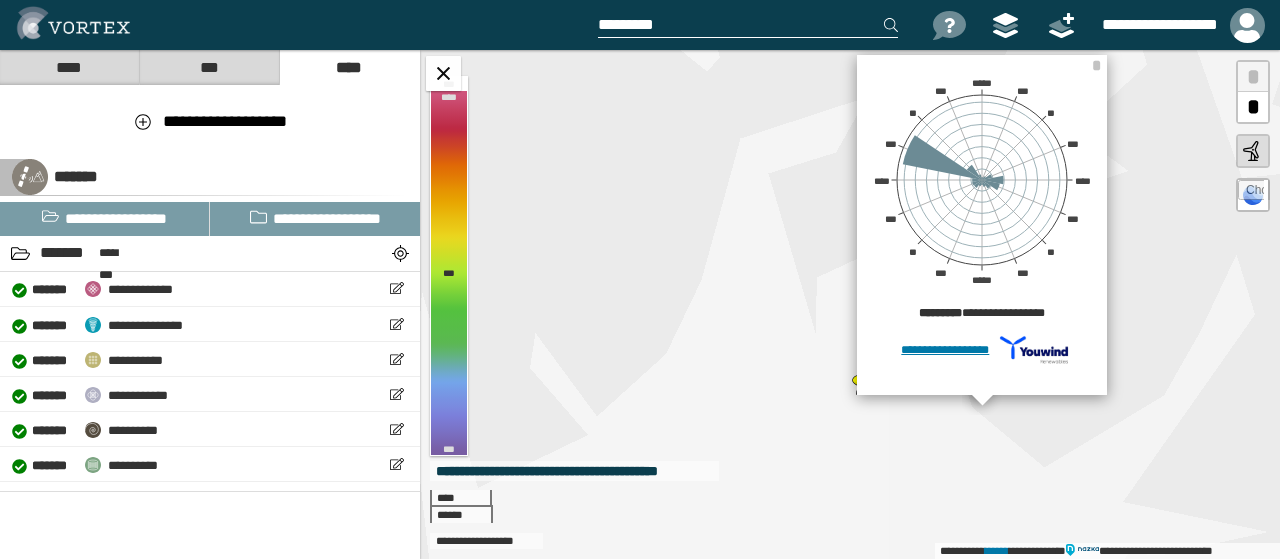 click on "[FIRST] [LAST] [PHONE] [SSN] [CREDIT_CARD] [ADDRESS] [EMAIL]" at bounding box center [850, 304] 